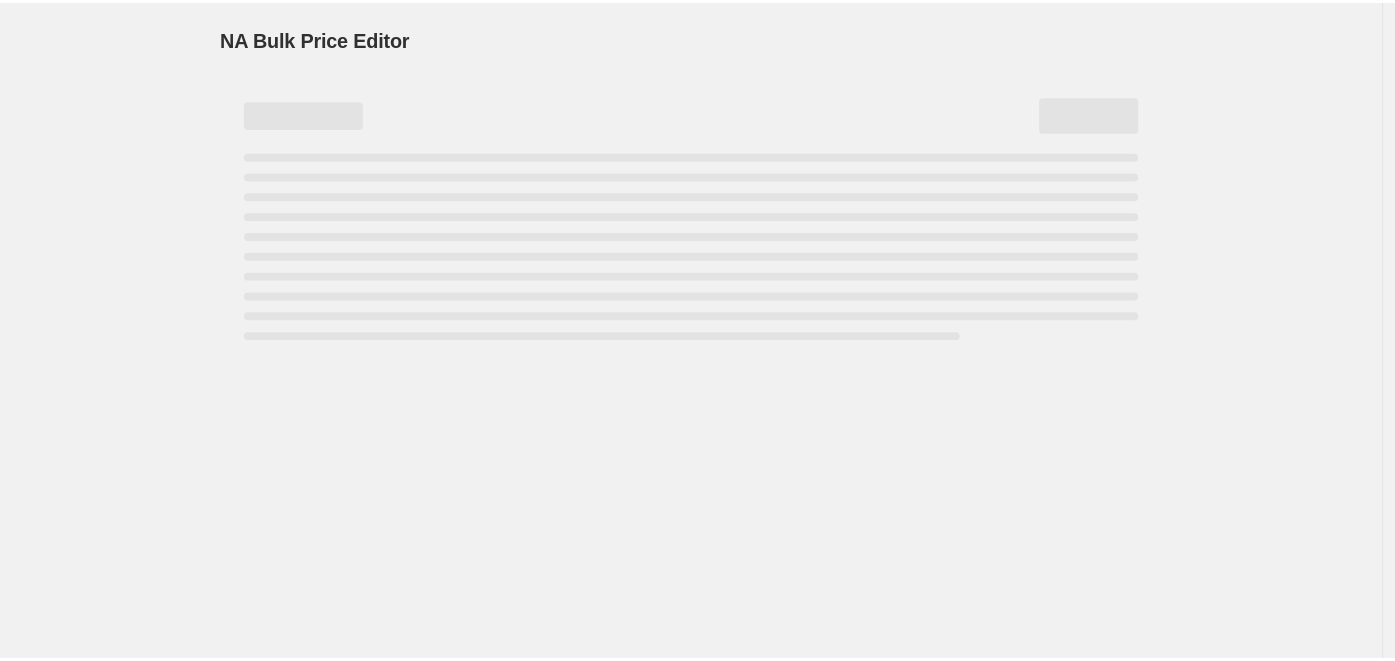 scroll, scrollTop: 0, scrollLeft: 0, axis: both 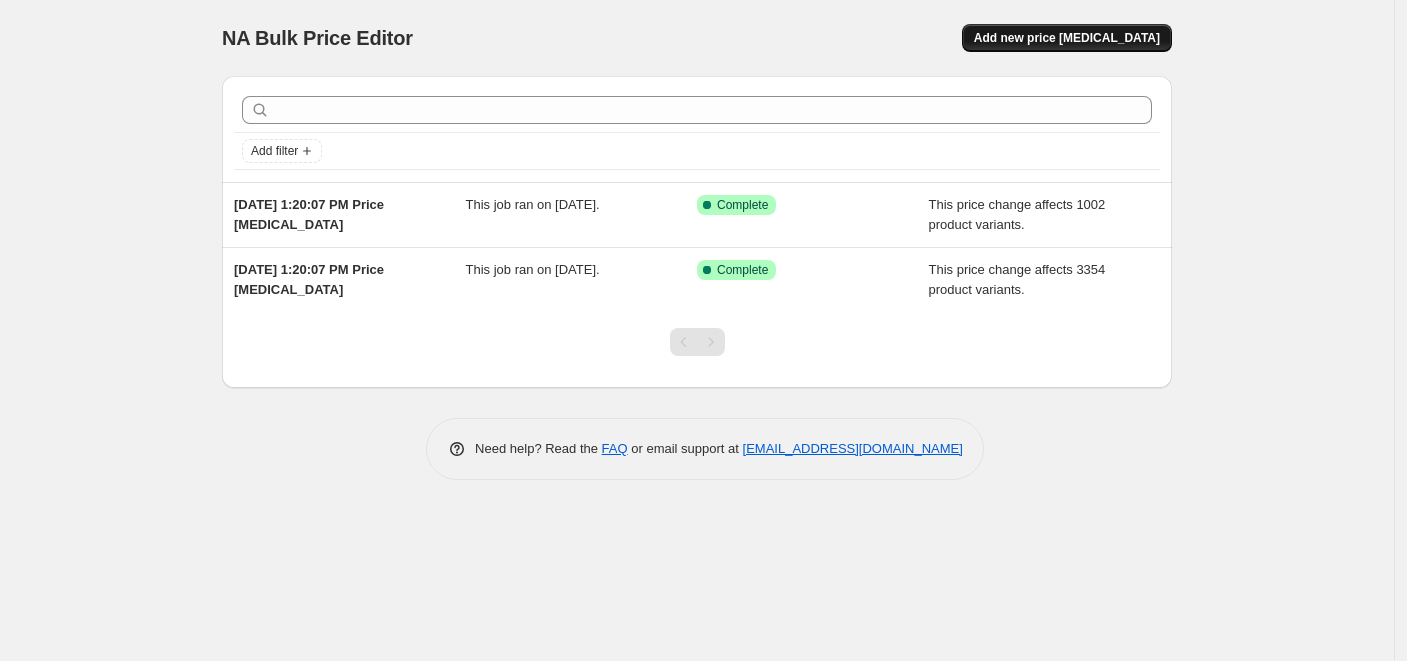 click on "Add new price [MEDICAL_DATA]" at bounding box center [1067, 38] 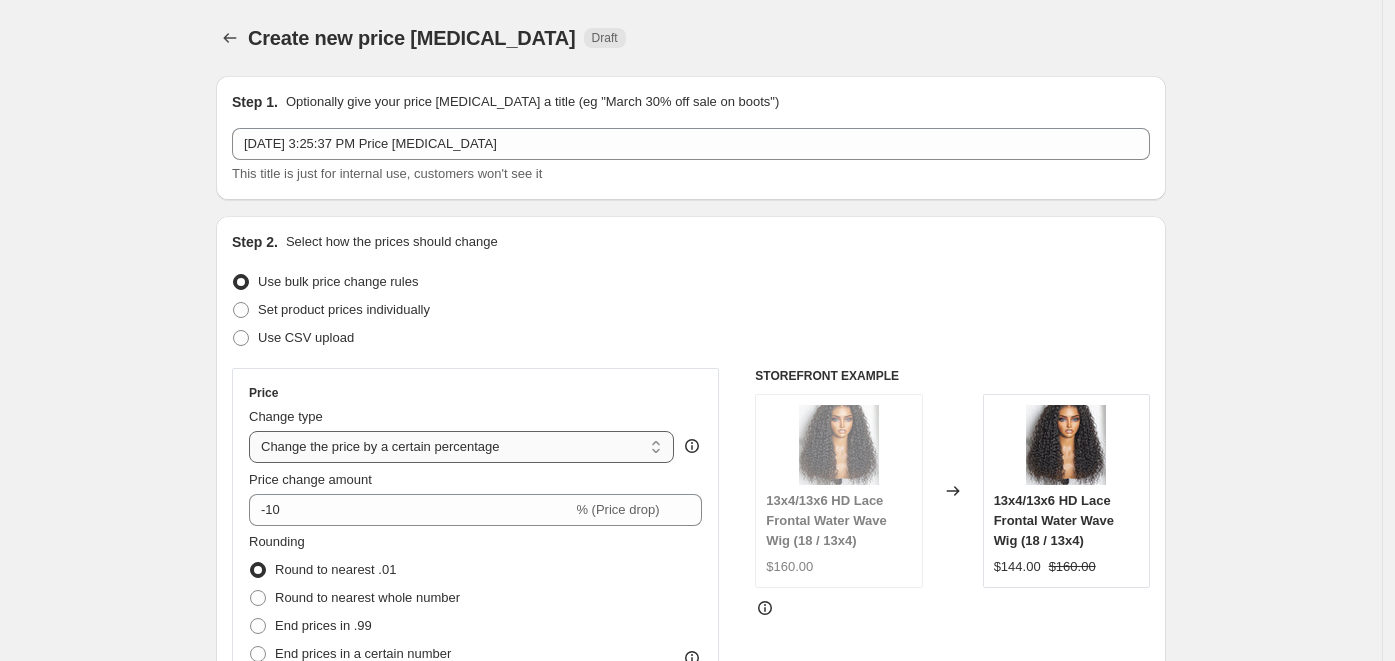 click on "Change the price to a certain amount Change the price by a certain amount Change the price by a certain percentage Change the price to the current compare at price (price before sale) Change the price by a certain amount relative to the compare at price Change the price by a certain percentage relative to the compare at price Don't change the price Change the price by a certain percentage relative to the cost per item Change price to certain cost margin" at bounding box center (461, 447) 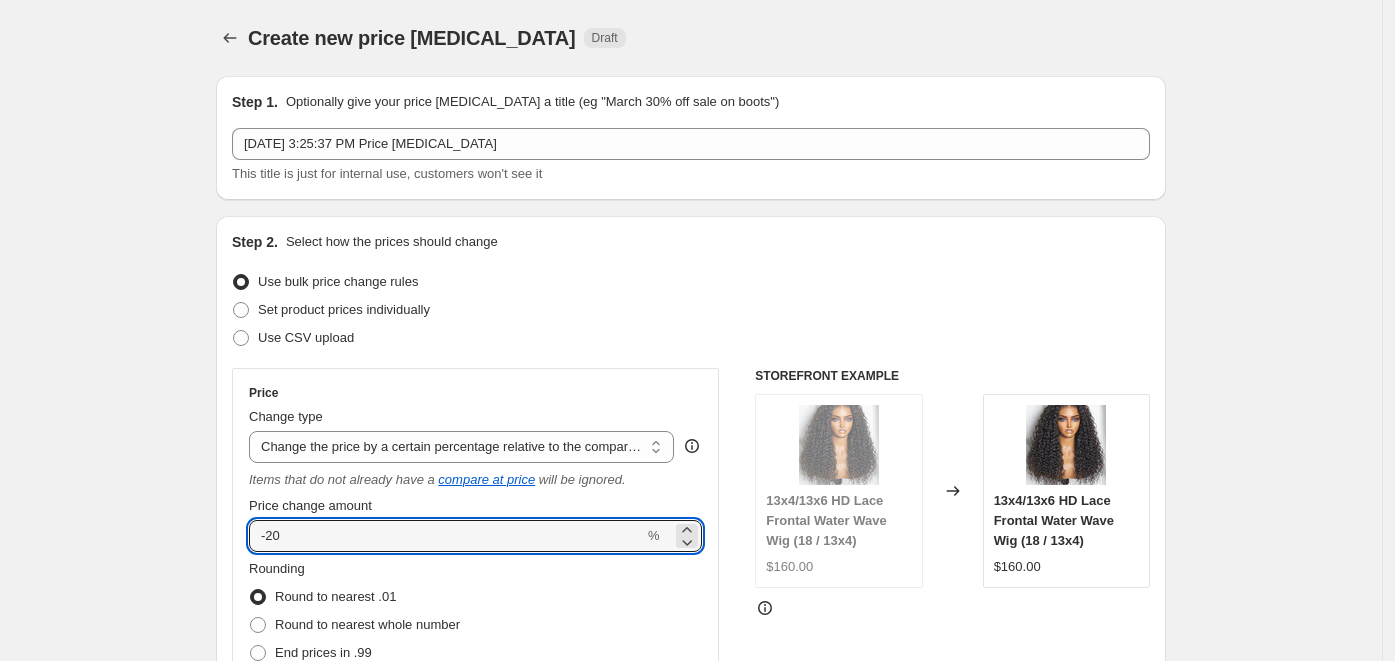 drag, startPoint x: 290, startPoint y: 539, endPoint x: 251, endPoint y: 536, distance: 39.115215 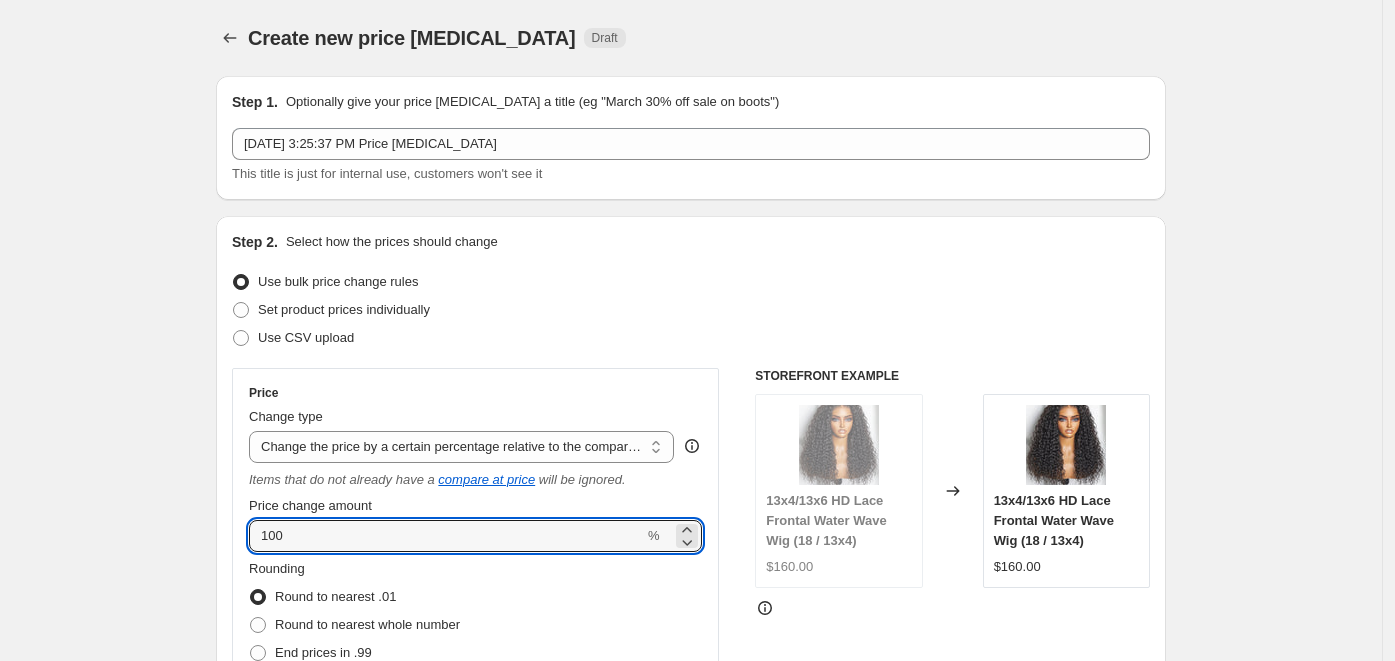 type on "100" 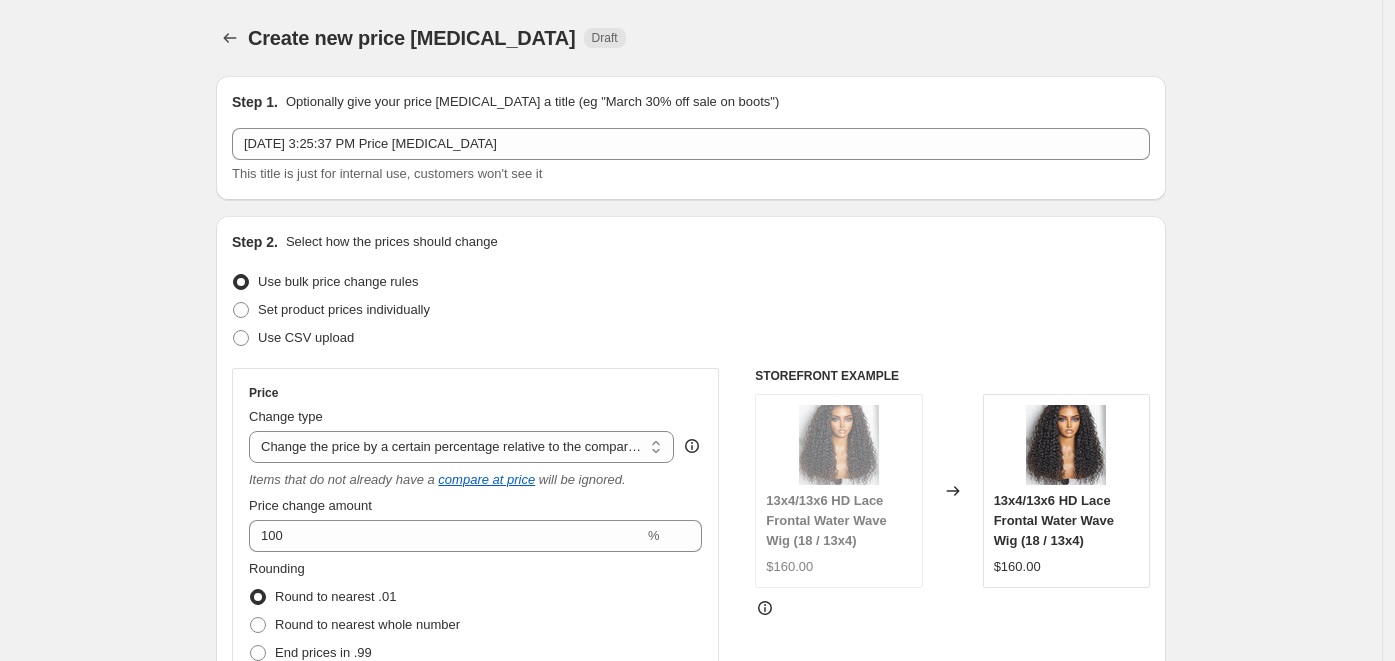 click on "Create new price [MEDICAL_DATA]. This page is ready Create new price [MEDICAL_DATA] Draft Step 1. Optionally give your price [MEDICAL_DATA] a title (eg "March 30% off sale on boots") [DATE] 3:25:37 PM Price [MEDICAL_DATA] This title is just for internal use, customers won't see it Step 2. Select how the prices should change Use bulk price change rules Set product prices individually Use CSV upload Price Change type Change the price to a certain amount Change the price by a certain amount Change the price by a certain percentage Change the price to the current compare at price (price before sale) Change the price by a certain amount relative to the compare at price Change the price by a certain percentage relative to the compare at price Don't change the price Change the price by a certain percentage relative to the cost per item Change price to certain cost margin Change the price by a certain percentage relative to the compare at price Items that do not already have a   compare at price   will be ignored. 100 %   FAQ" at bounding box center (691, 1084) 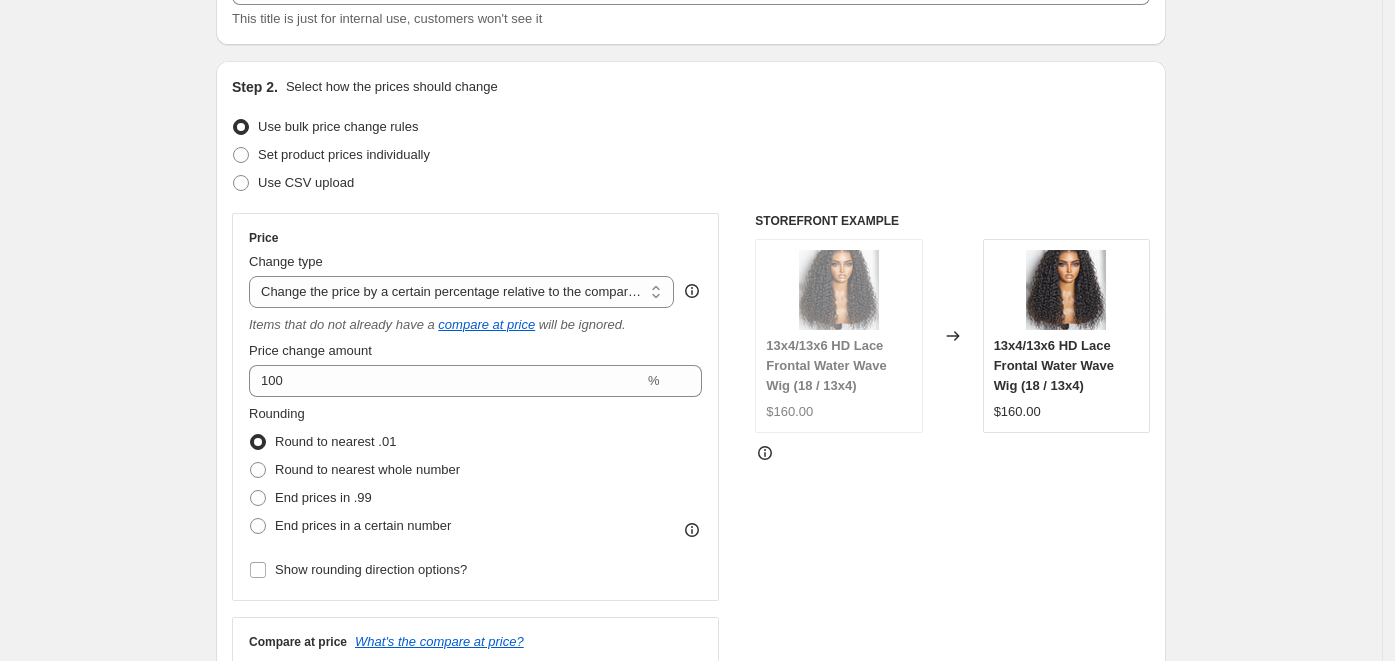 scroll, scrollTop: 172, scrollLeft: 0, axis: vertical 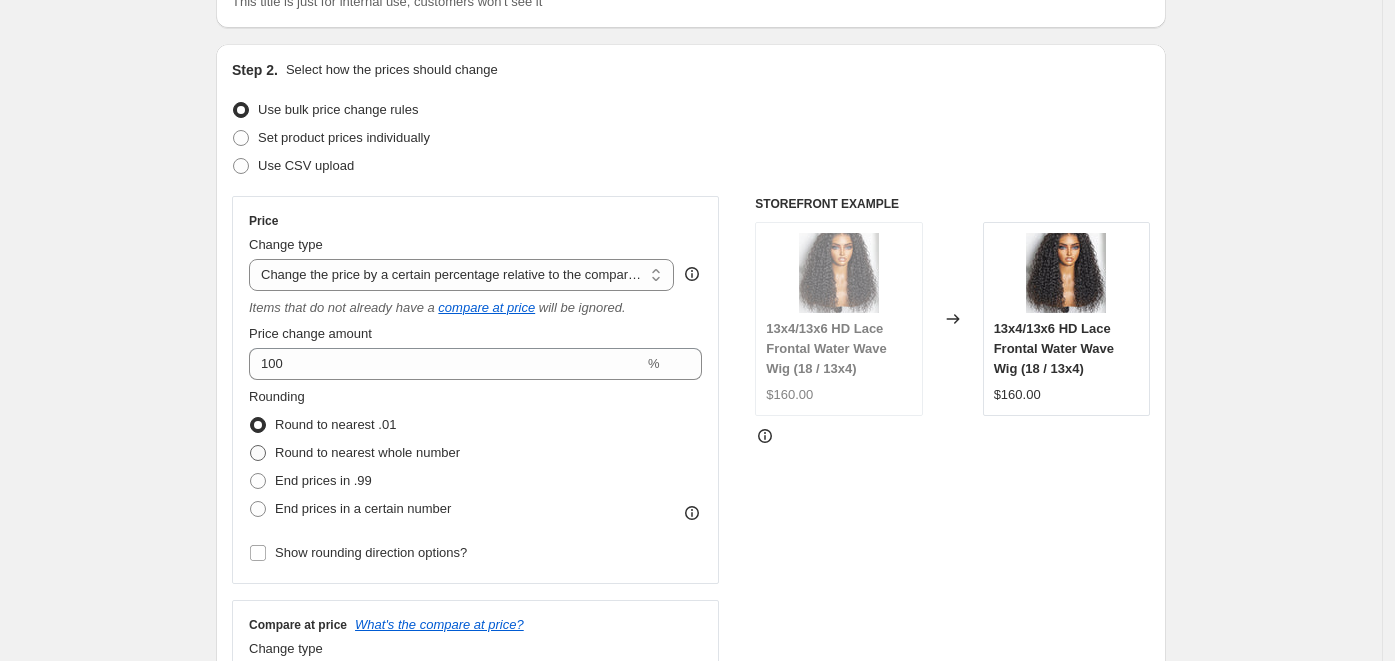 click at bounding box center [258, 453] 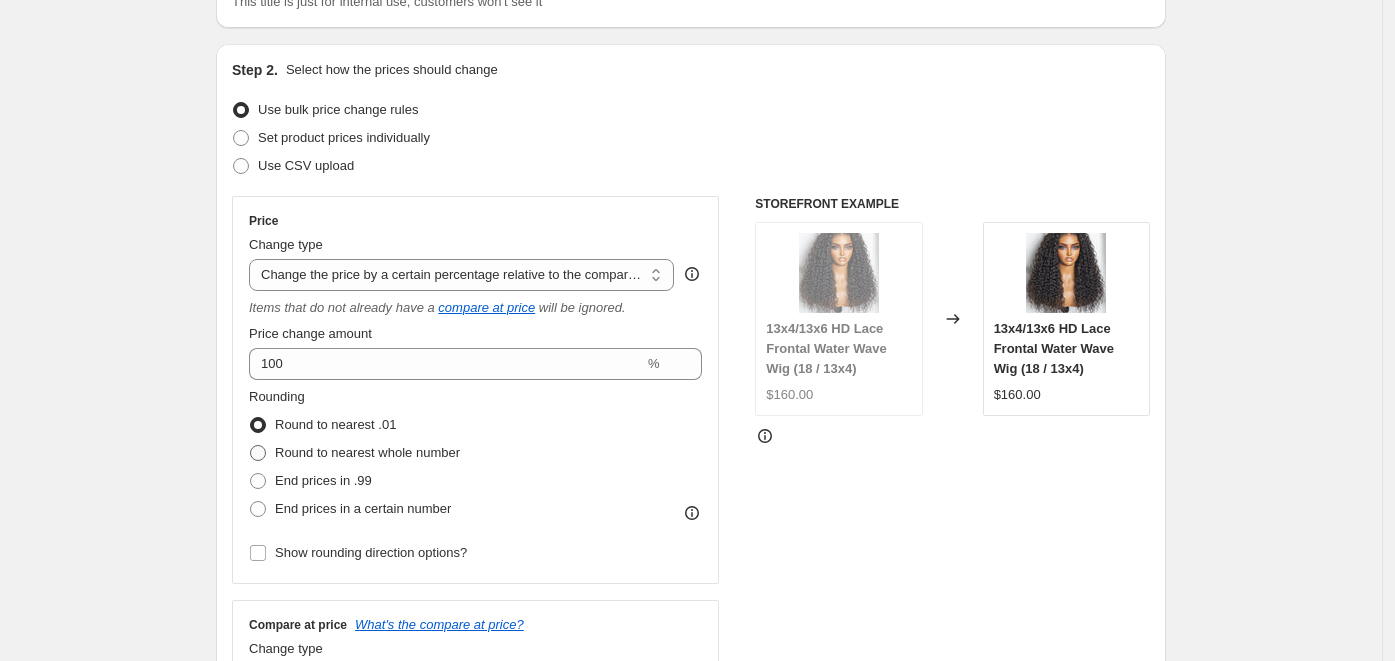 radio on "true" 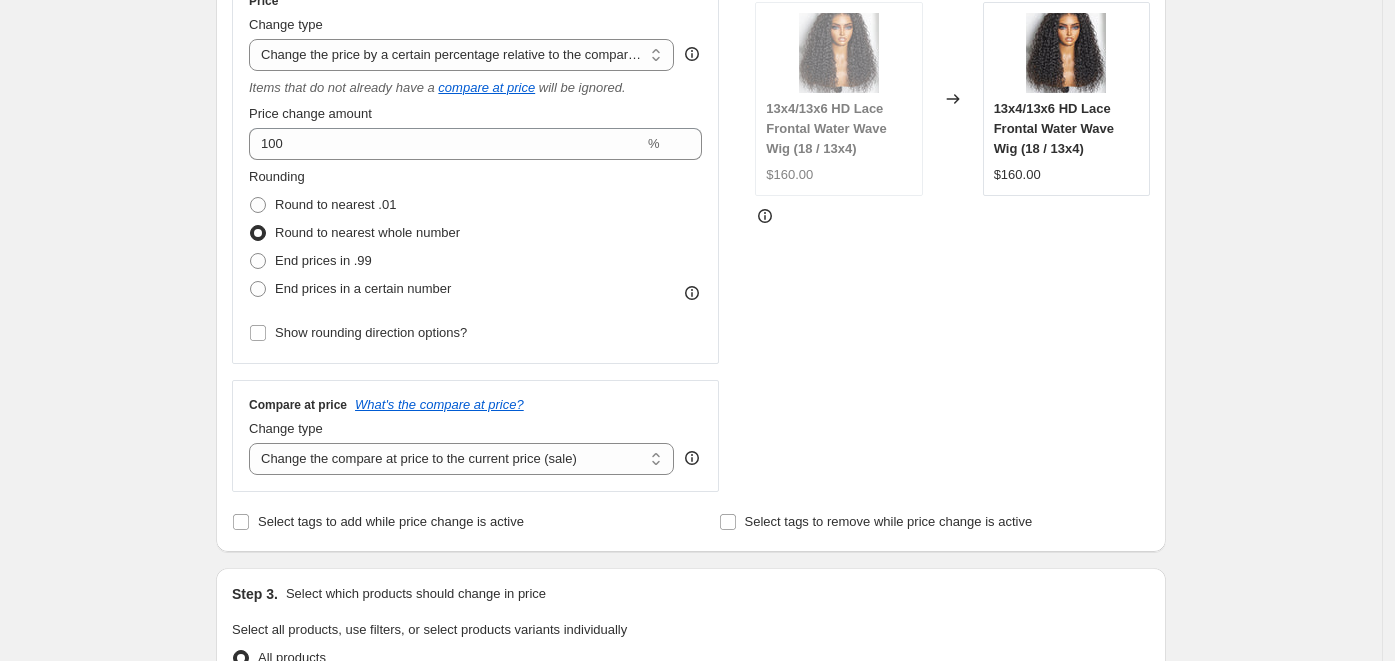 scroll, scrollTop: 502, scrollLeft: 0, axis: vertical 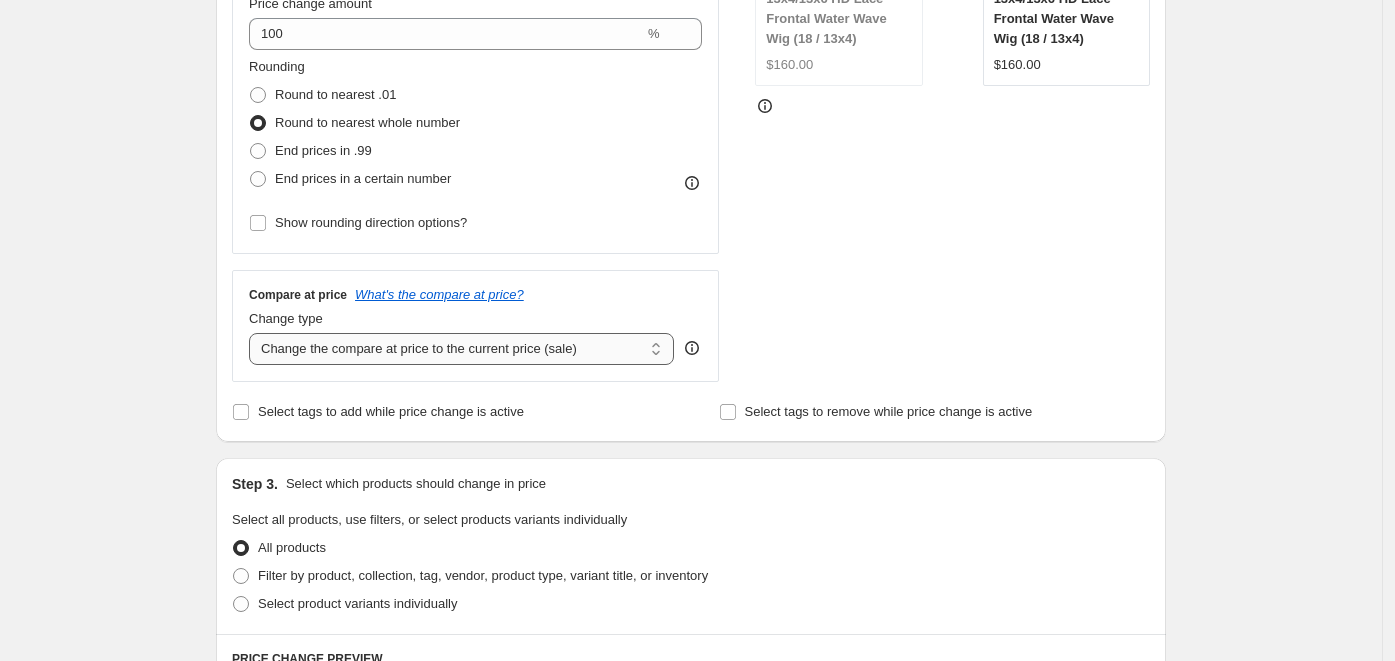 click on "Change the compare at price to the current price (sale) Change the compare at price to a certain amount Change the compare at price by a certain amount Change the compare at price by a certain percentage Change the compare at price by a certain amount relative to the actual price Change the compare at price by a certain percentage relative to the actual price Don't change the compare at price Remove the compare at price" at bounding box center [461, 349] 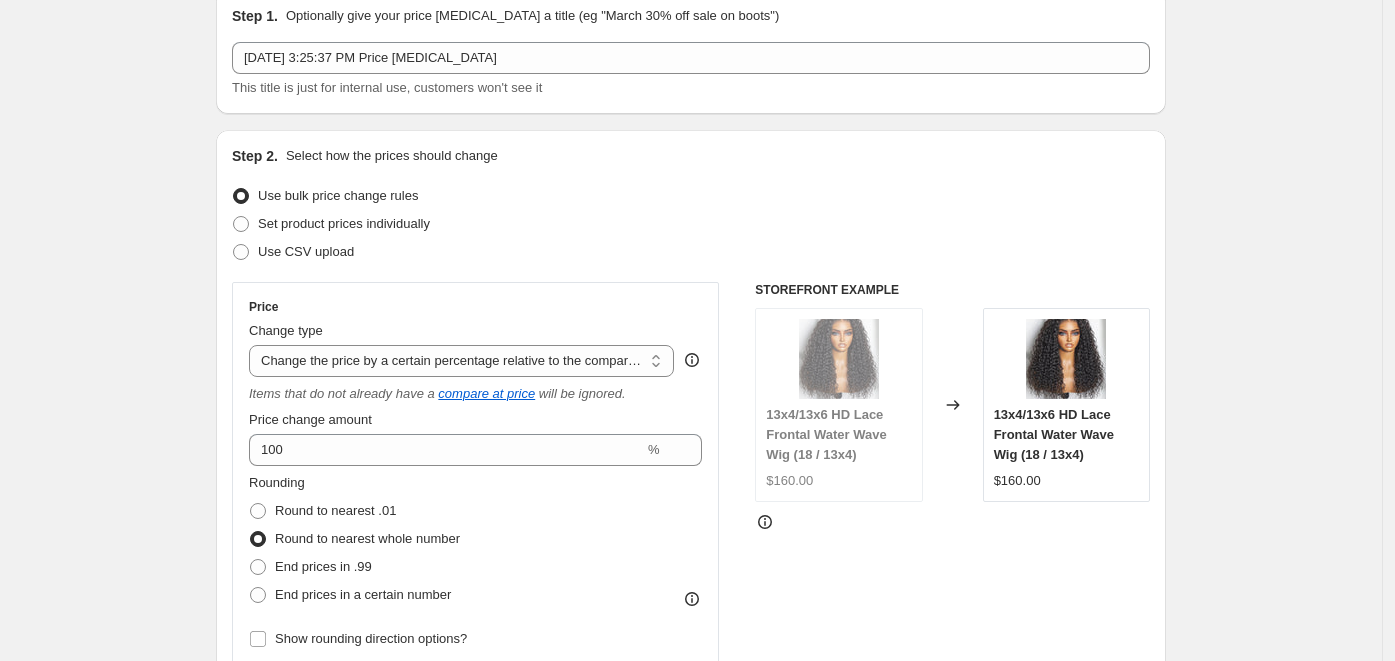 scroll, scrollTop: 125, scrollLeft: 0, axis: vertical 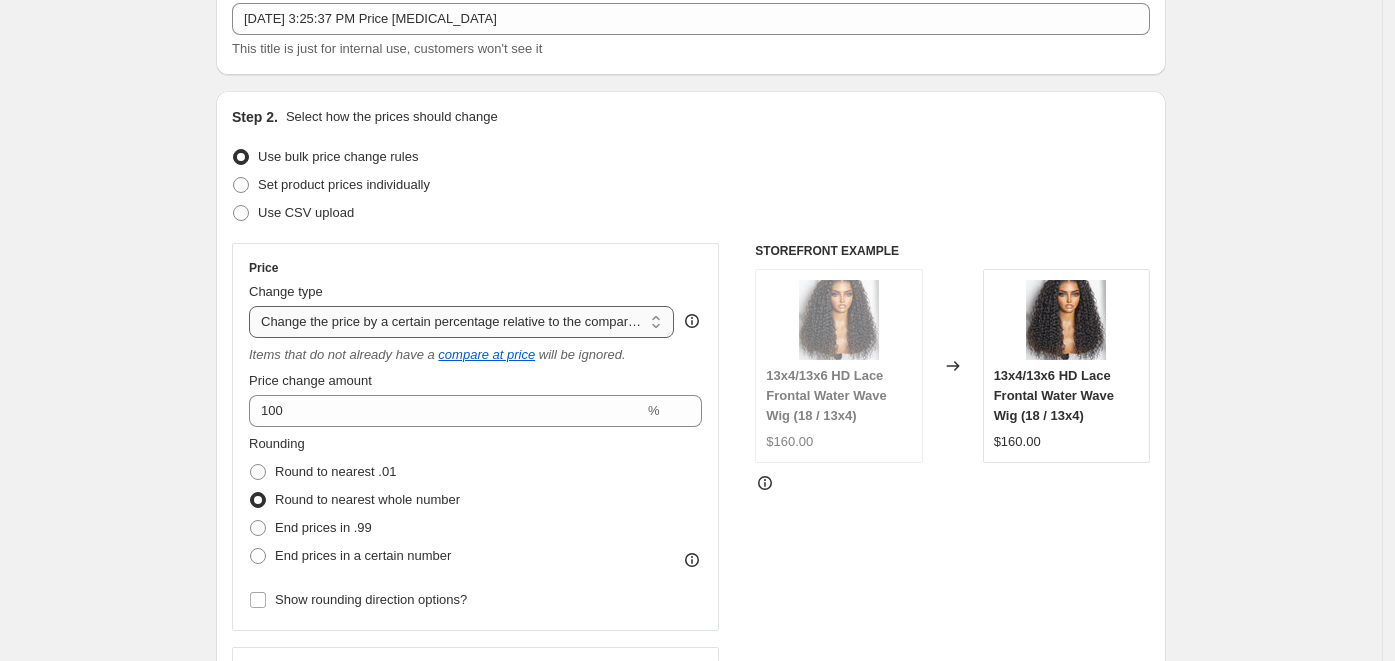 click on "Change the price to a certain amount Change the price by a certain amount Change the price by a certain percentage Change the price to the current compare at price (price before sale) Change the price by a certain amount relative to the compare at price Change the price by a certain percentage relative to the compare at price Don't change the price Change the price by a certain percentage relative to the cost per item Change price to certain cost margin" at bounding box center (461, 322) 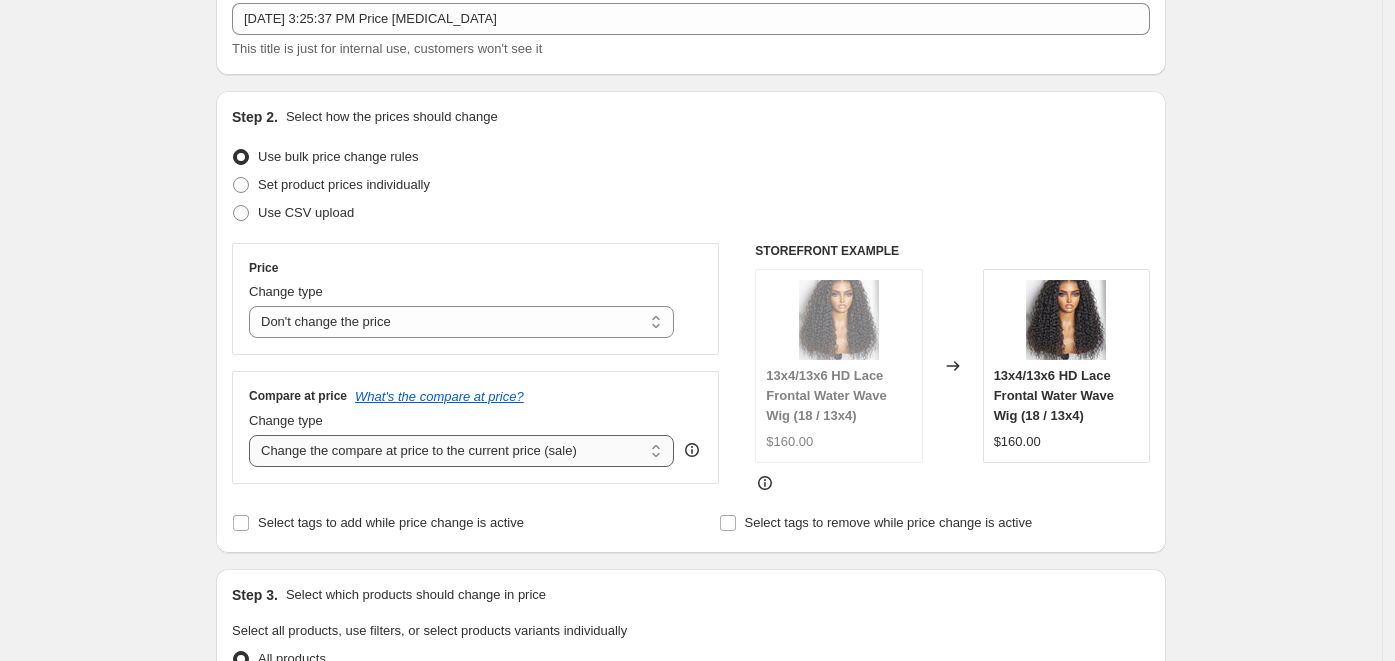 click on "Change the compare at price to the current price (sale) Change the compare at price to a certain amount Change the compare at price by a certain amount Change the compare at price by a certain percentage Change the compare at price by a certain amount relative to the actual price Change the compare at price by a certain percentage relative to the actual price Don't change the compare at price Remove the compare at price" at bounding box center [461, 451] 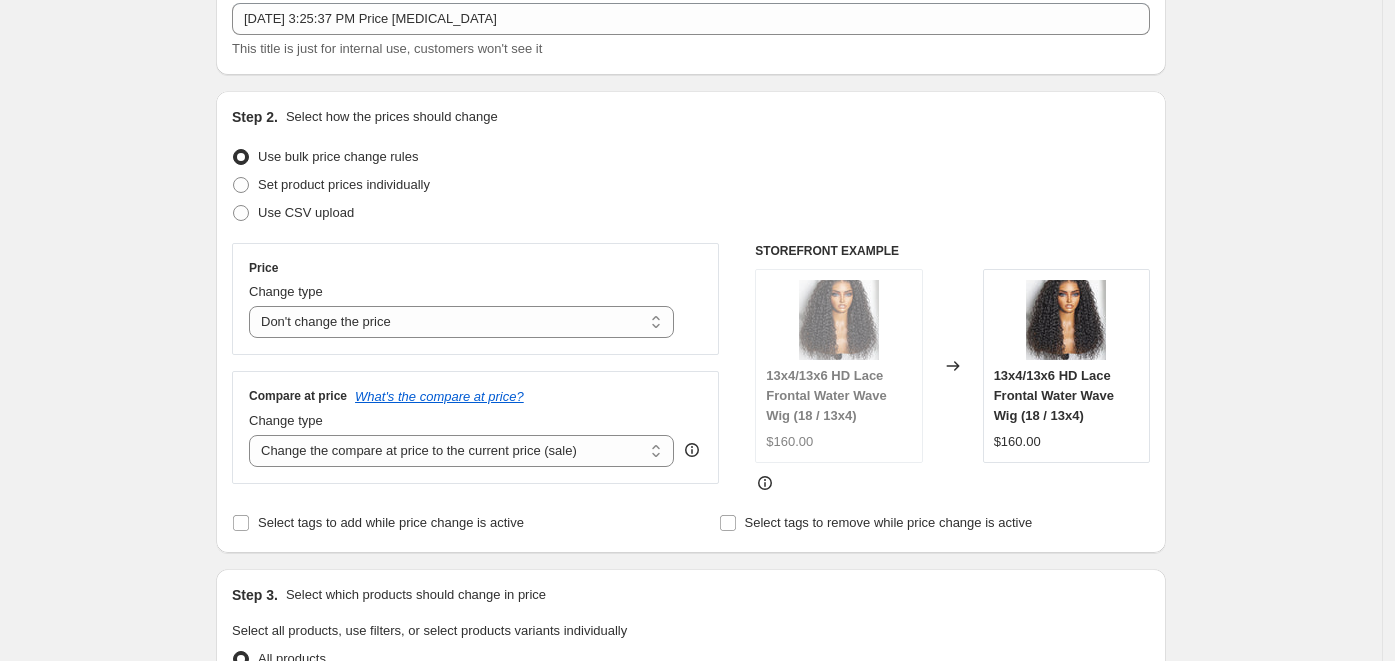select on "percentage" 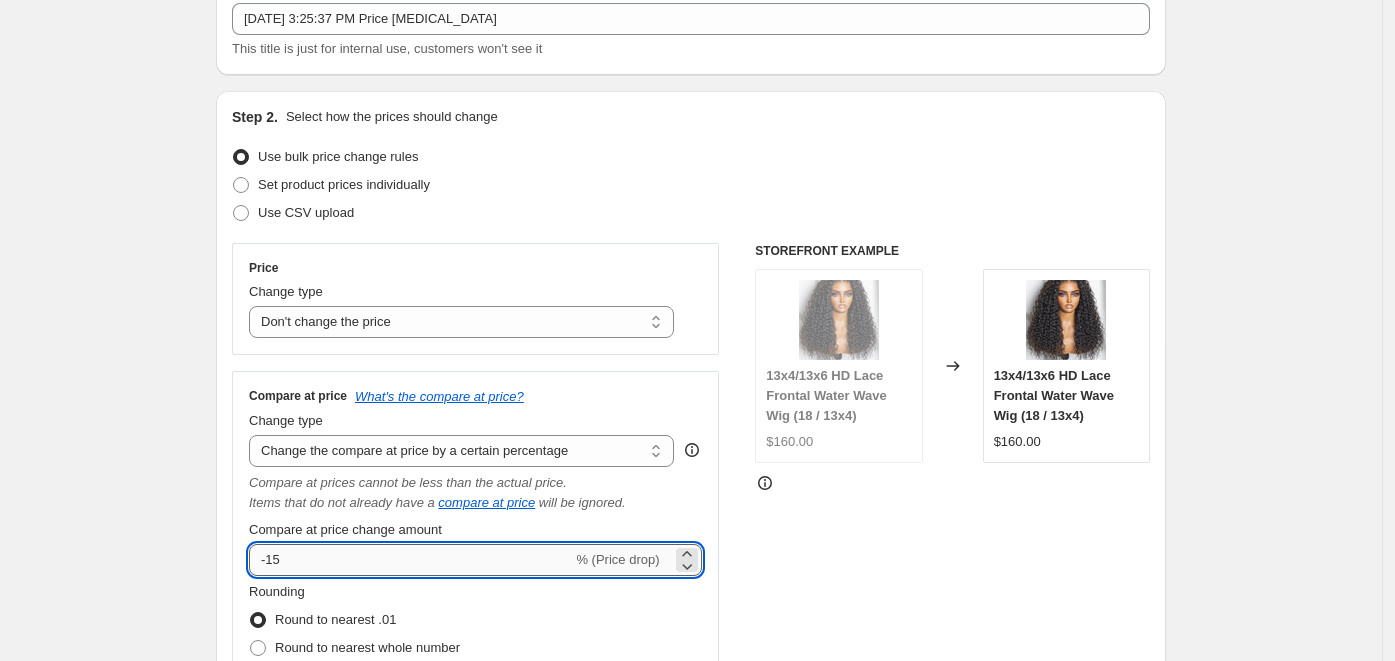 drag, startPoint x: 286, startPoint y: 568, endPoint x: 266, endPoint y: 569, distance: 20.024984 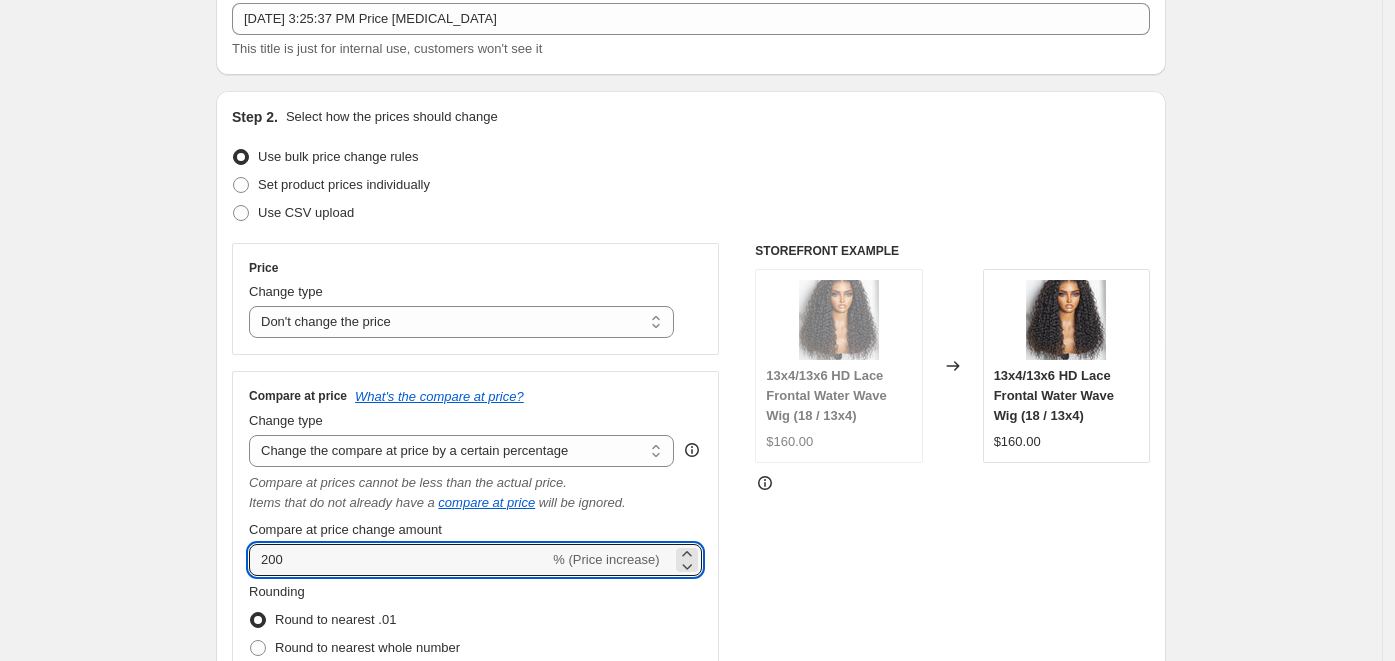 type on "200" 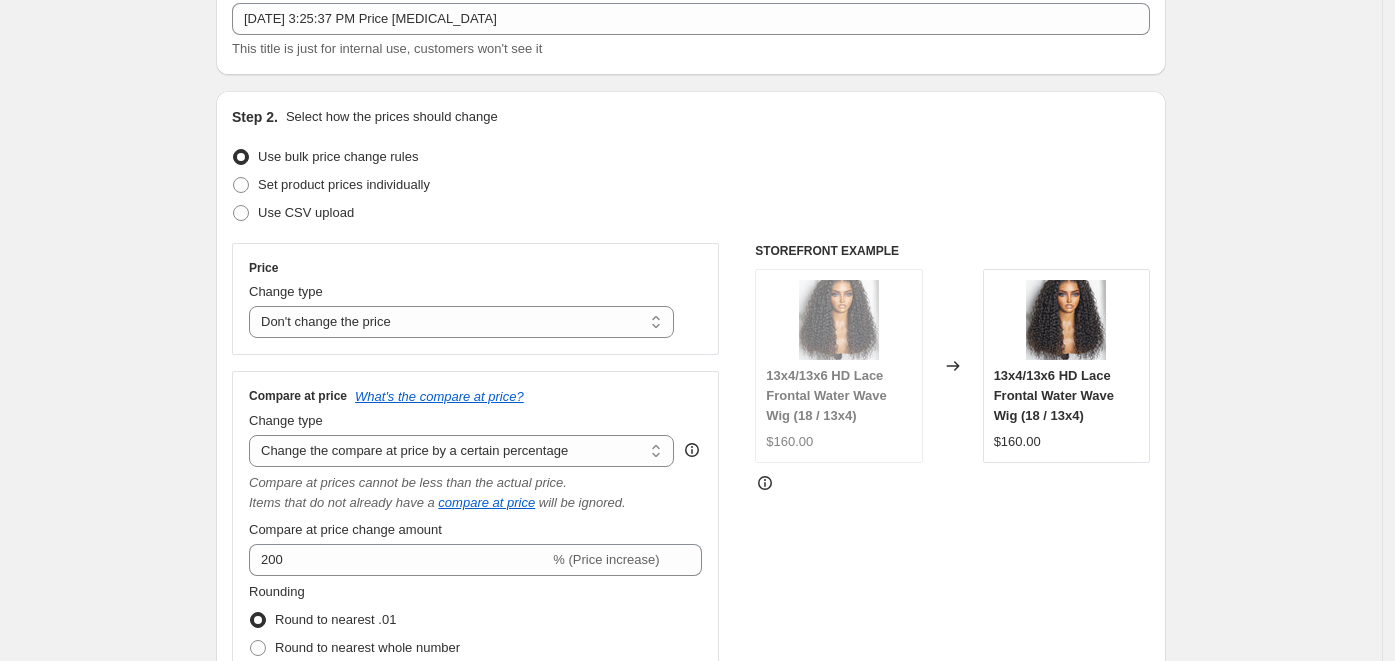 click on "Price Change type Change the price to a certain amount Change the price by a certain amount Change the price by a certain percentage Change the price to the current compare at price (price before sale) Change the price by a certain amount relative to the compare at price Change the price by a certain percentage relative to the compare at price Don't change the price Change the price by a certain percentage relative to the cost per item Change price to certain cost margin Don't change the price Compare at price What's the compare at price? Change type Change the compare at price to the current price (sale) Change the compare at price to a certain amount Change the compare at price by a certain amount Change the compare at price by a certain percentage Change the compare at price by a certain amount relative to the actual price Change the compare at price by a certain percentage relative to the actual price Don't change the compare at price Remove the compare at price Items that do not already have a     200" at bounding box center (691, 511) 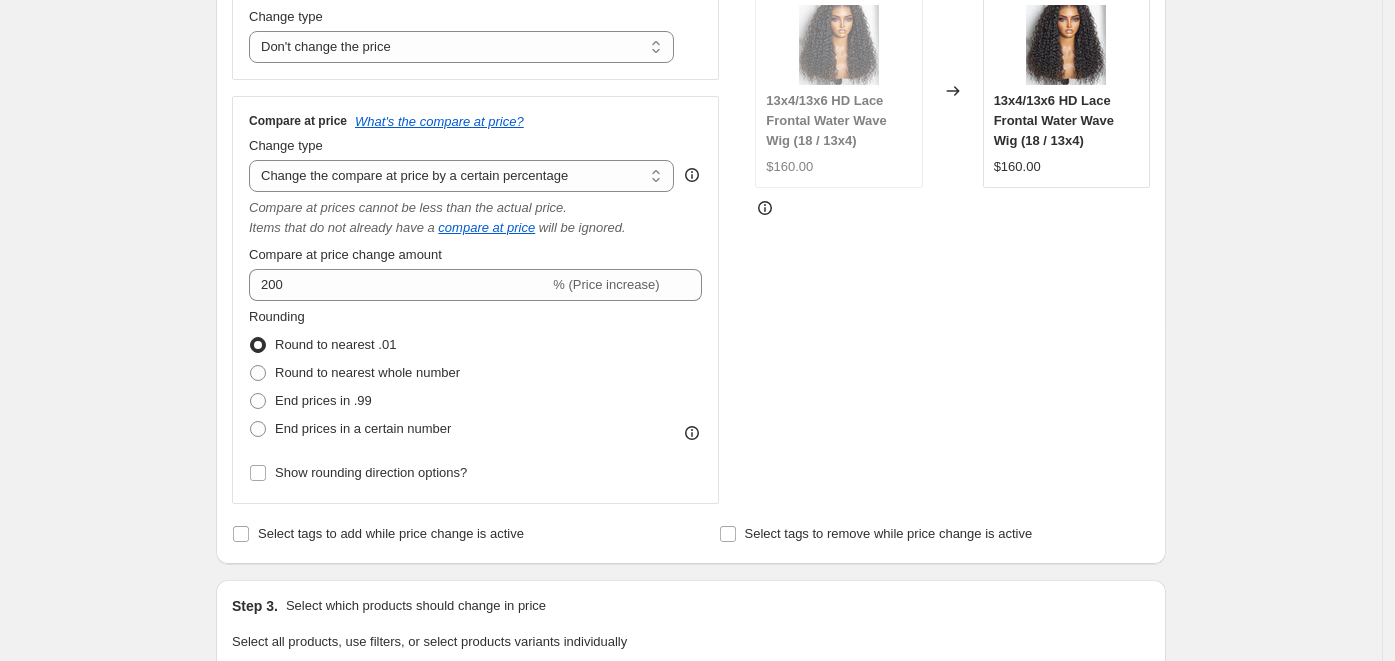scroll, scrollTop: 413, scrollLeft: 0, axis: vertical 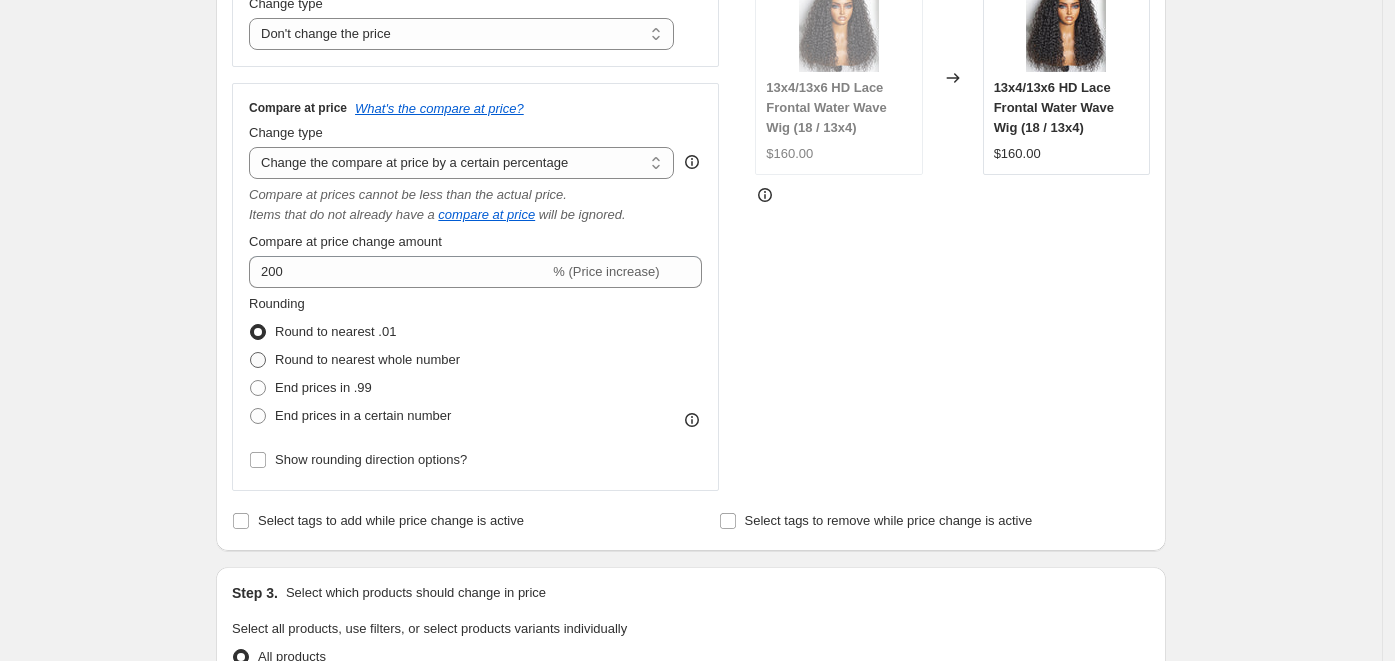click at bounding box center [258, 360] 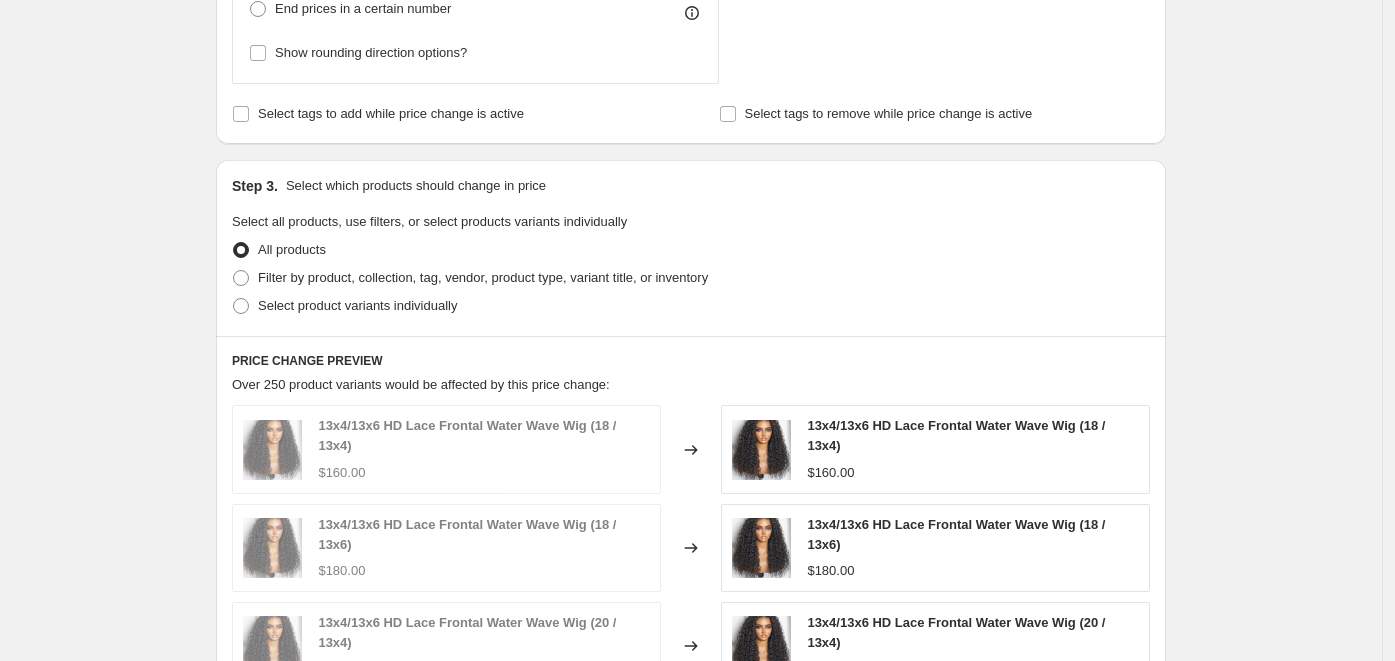 scroll, scrollTop: 823, scrollLeft: 0, axis: vertical 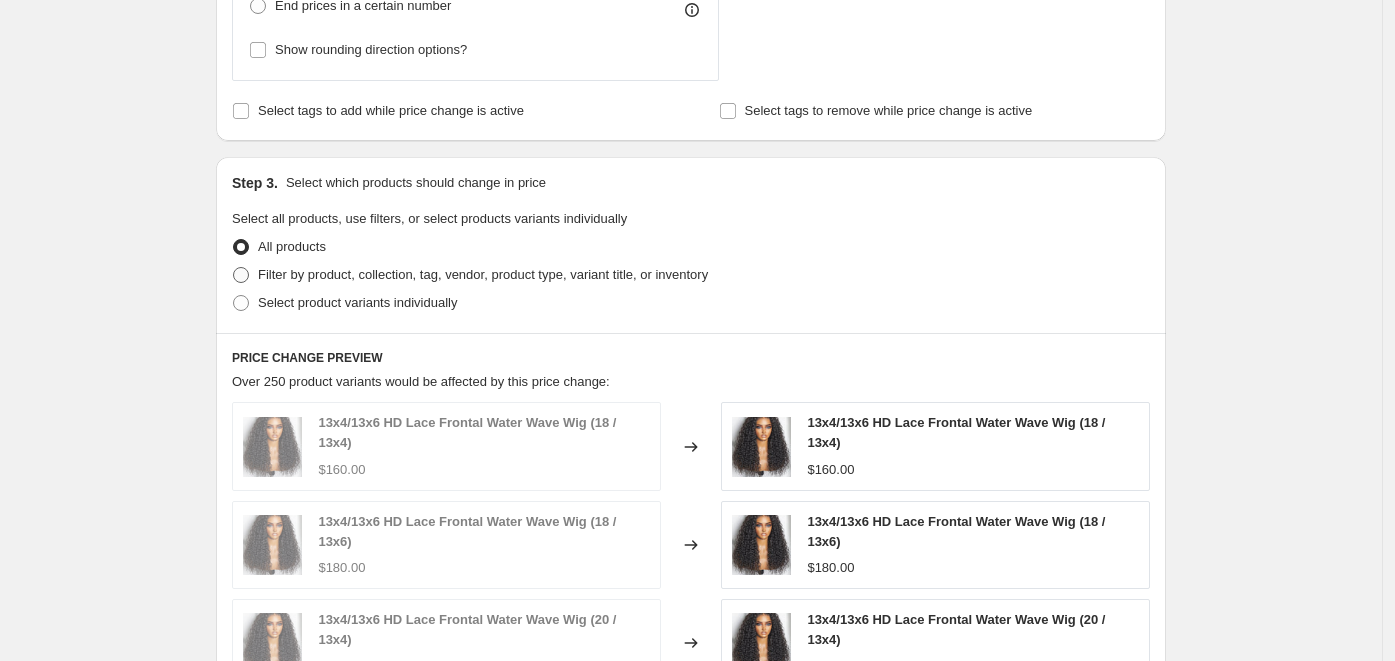 click at bounding box center (241, 275) 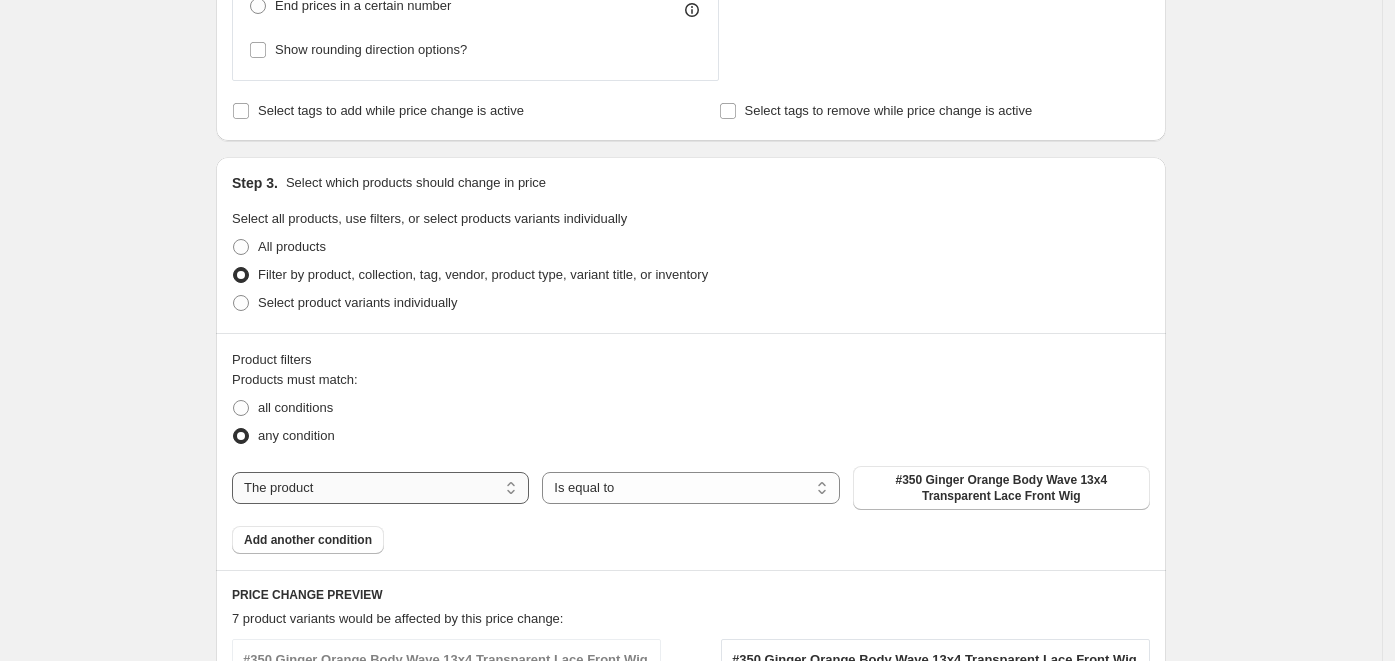 click on "The product The product's collection The product's tag The product's vendor The product's type The product's status The variant's title Inventory quantity" at bounding box center [380, 488] 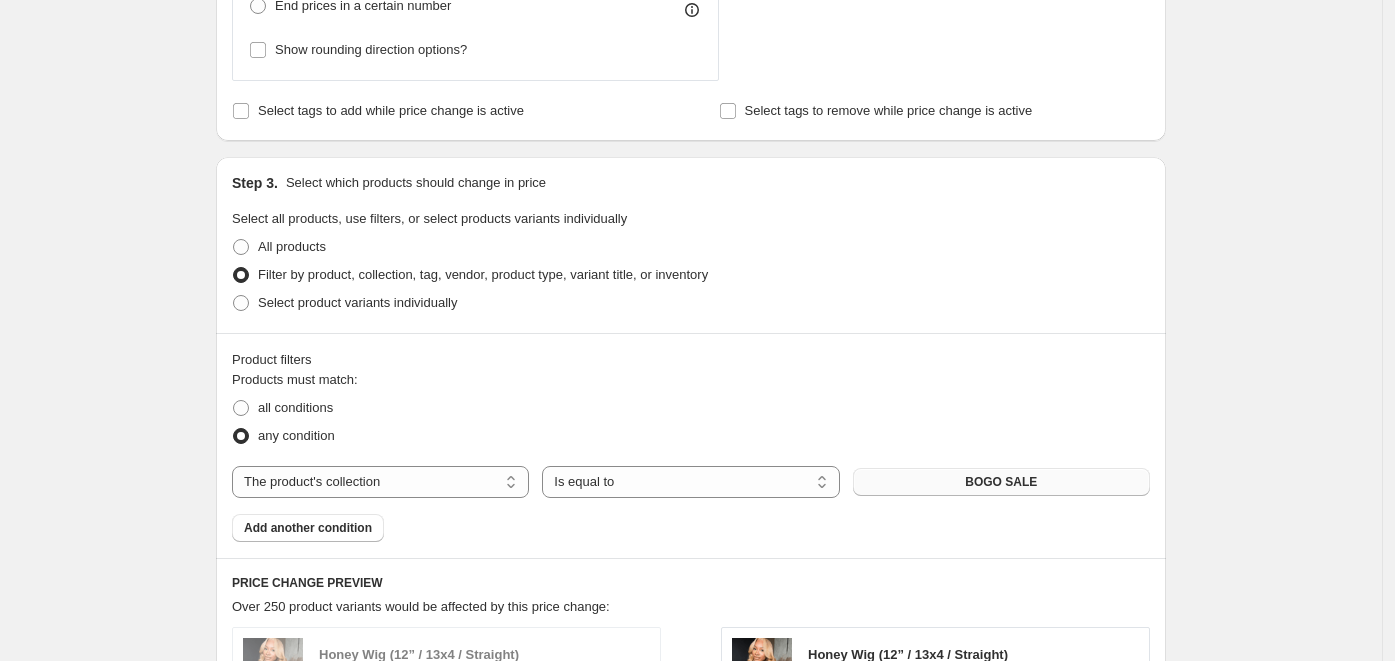 click on "BOGO SALE" at bounding box center (1001, 482) 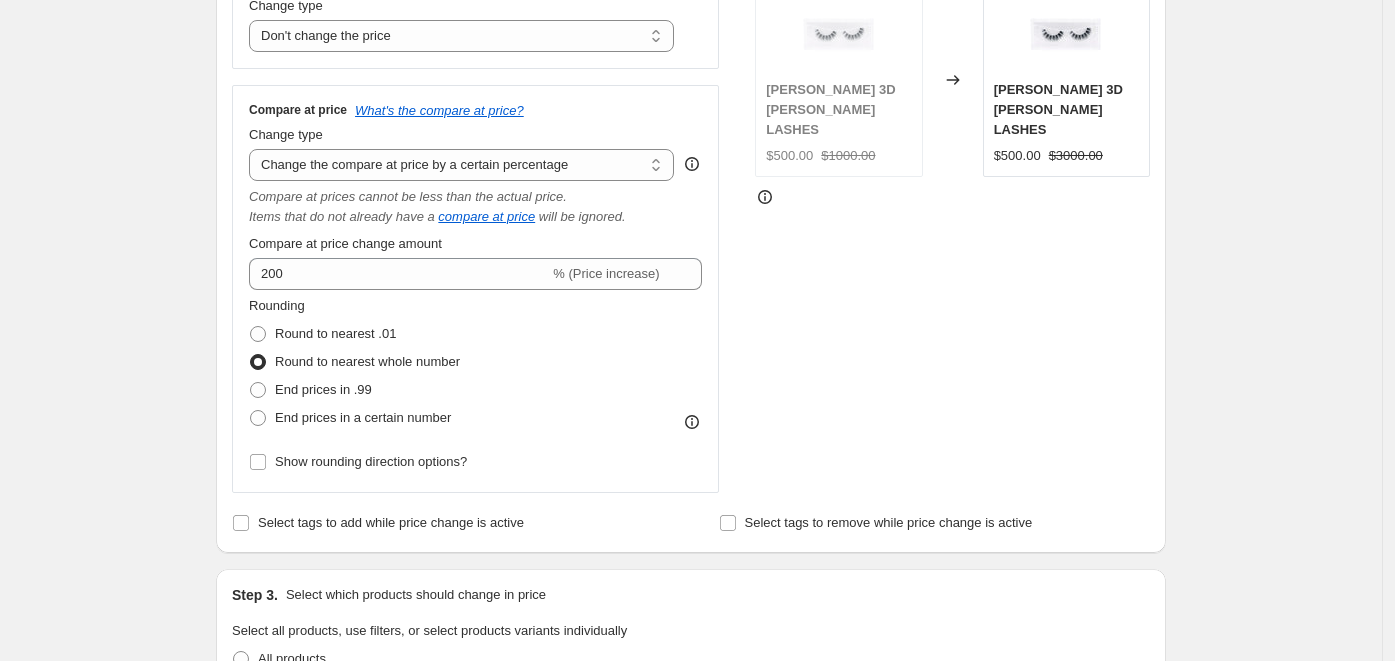 scroll, scrollTop: 406, scrollLeft: 0, axis: vertical 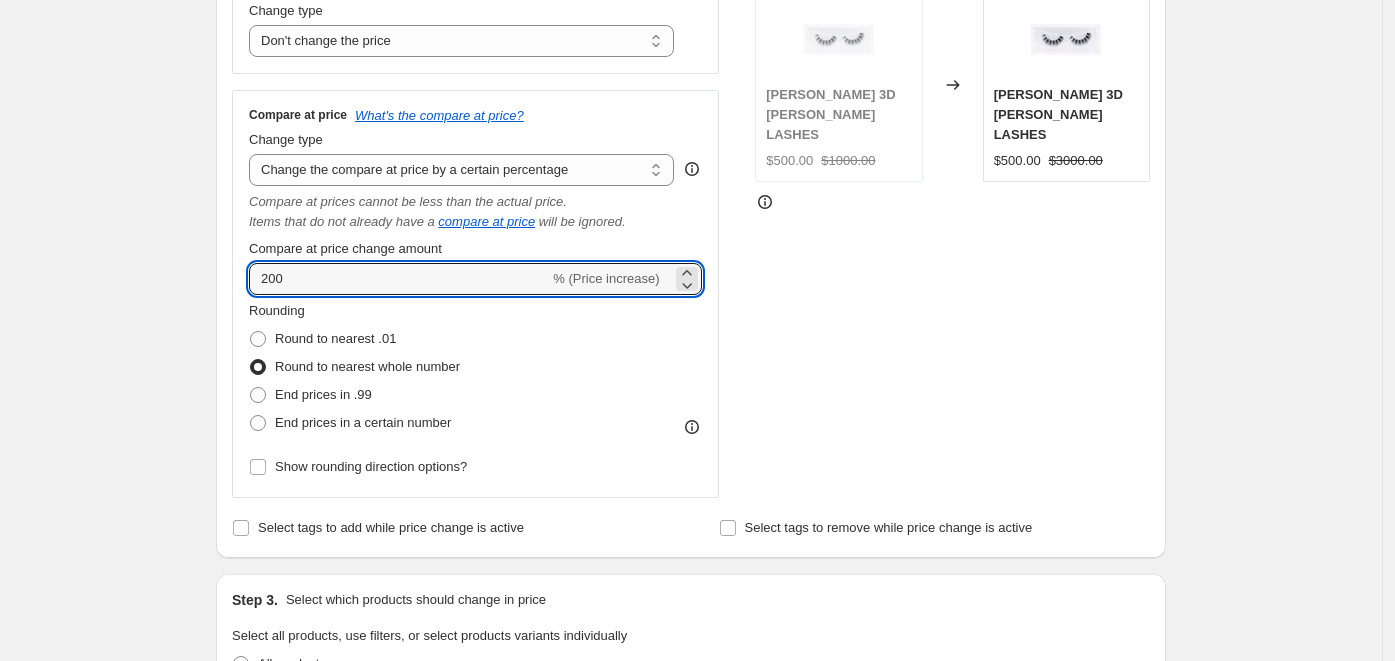 drag, startPoint x: 281, startPoint y: 278, endPoint x: 253, endPoint y: 284, distance: 28.635643 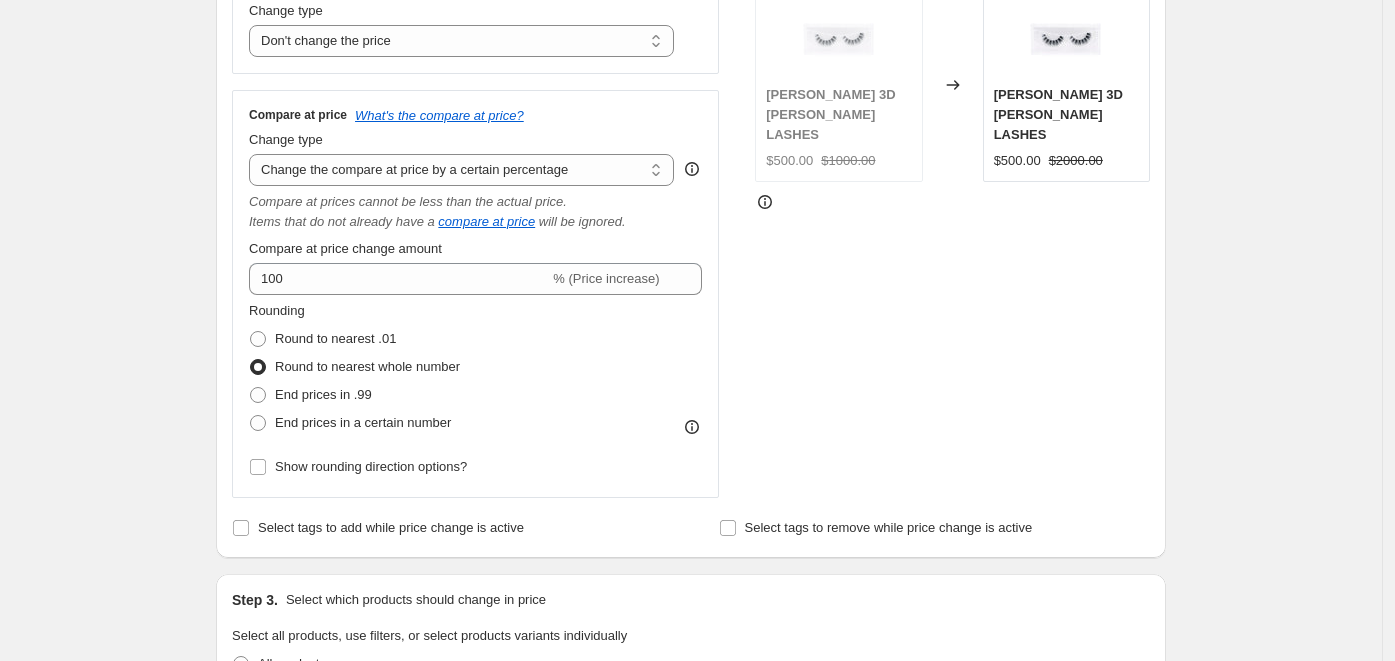 click on "Create new price [MEDICAL_DATA]. This page is ready Create new price [MEDICAL_DATA] Draft Step 1. Optionally give your price [MEDICAL_DATA] a title (eg "March 30% off sale on boots") [DATE] 3:25:37 PM Price [MEDICAL_DATA] This title is just for internal use, customers won't see it Step 2. Select how the prices should change Use bulk price change rules Set product prices individually Use CSV upload Price Change type Change the price to a certain amount Change the price by a certain amount Change the price by a certain percentage Change the price to the current compare at price (price before sale) Change the price by a certain amount relative to the compare at price Change the price by a certain percentage relative to the compare at price Don't change the price Change the price by a certain percentage relative to the cost per item Change price to certain cost margin Don't change the price Compare at price What's the compare at price? Change type Change the compare at price to the current price (sale)   compare at price" at bounding box center (691, 785) 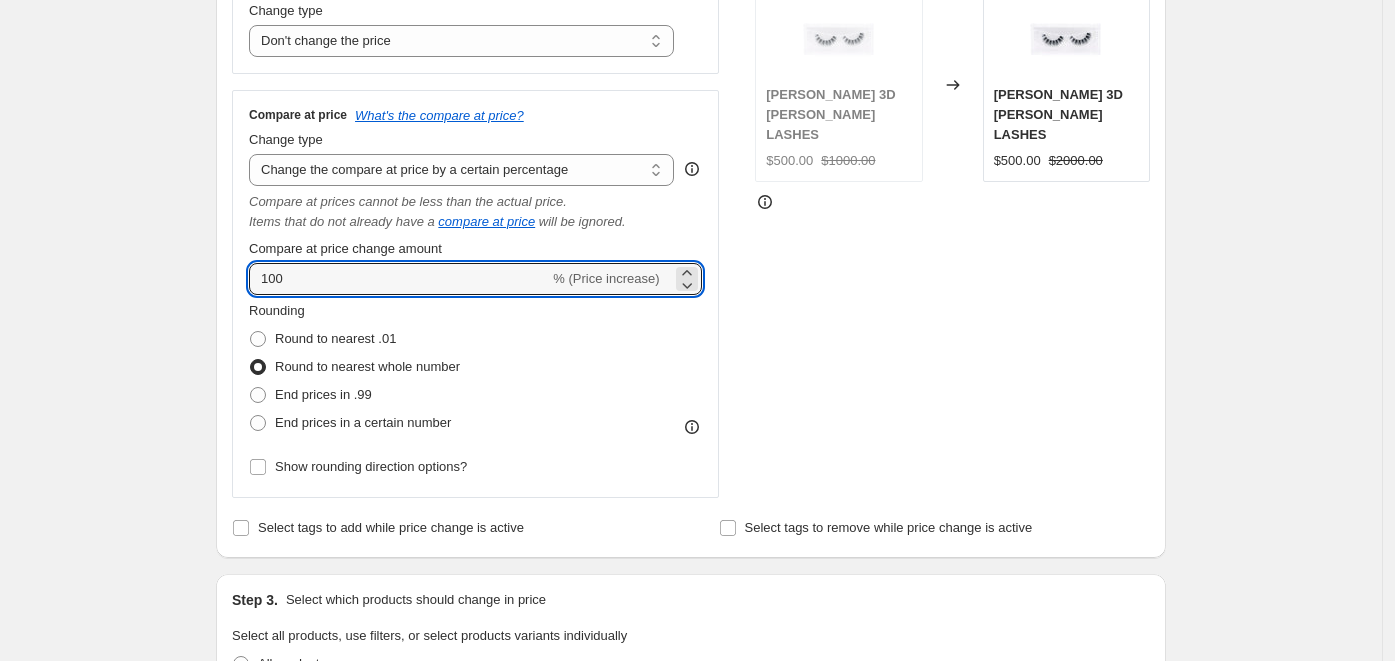drag, startPoint x: 278, startPoint y: 283, endPoint x: 252, endPoint y: 275, distance: 27.202942 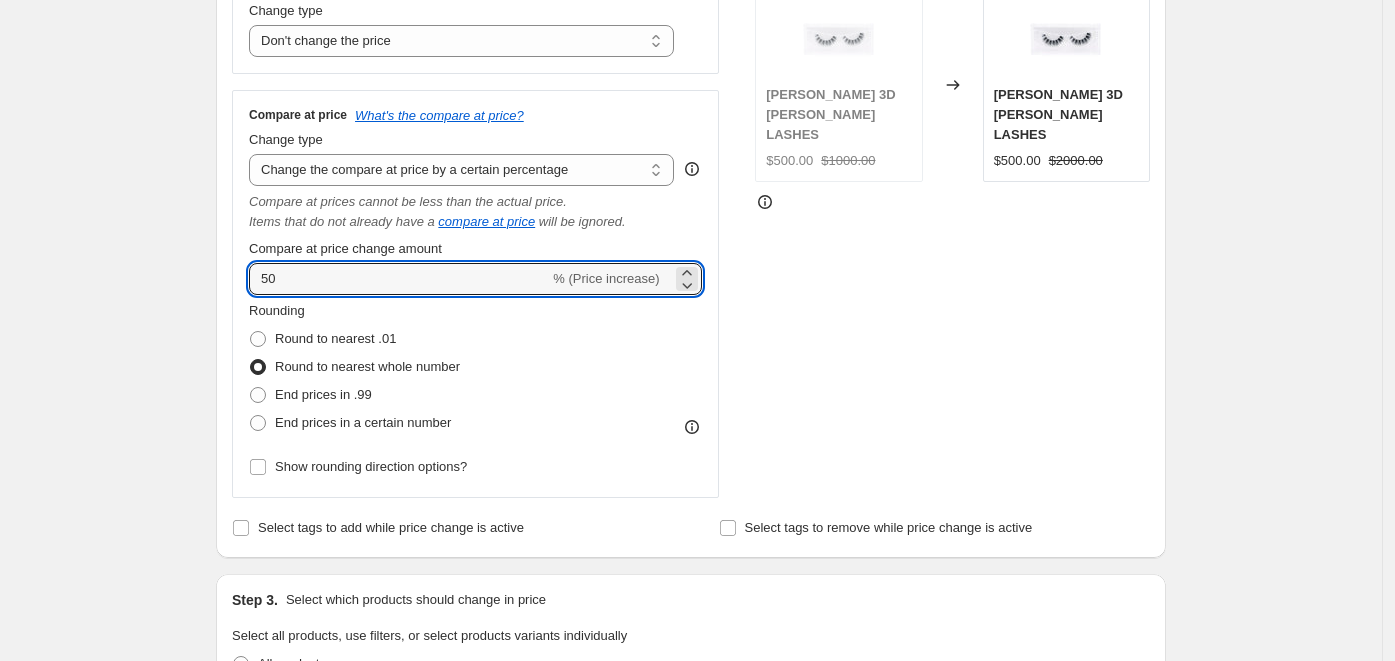 type on "50" 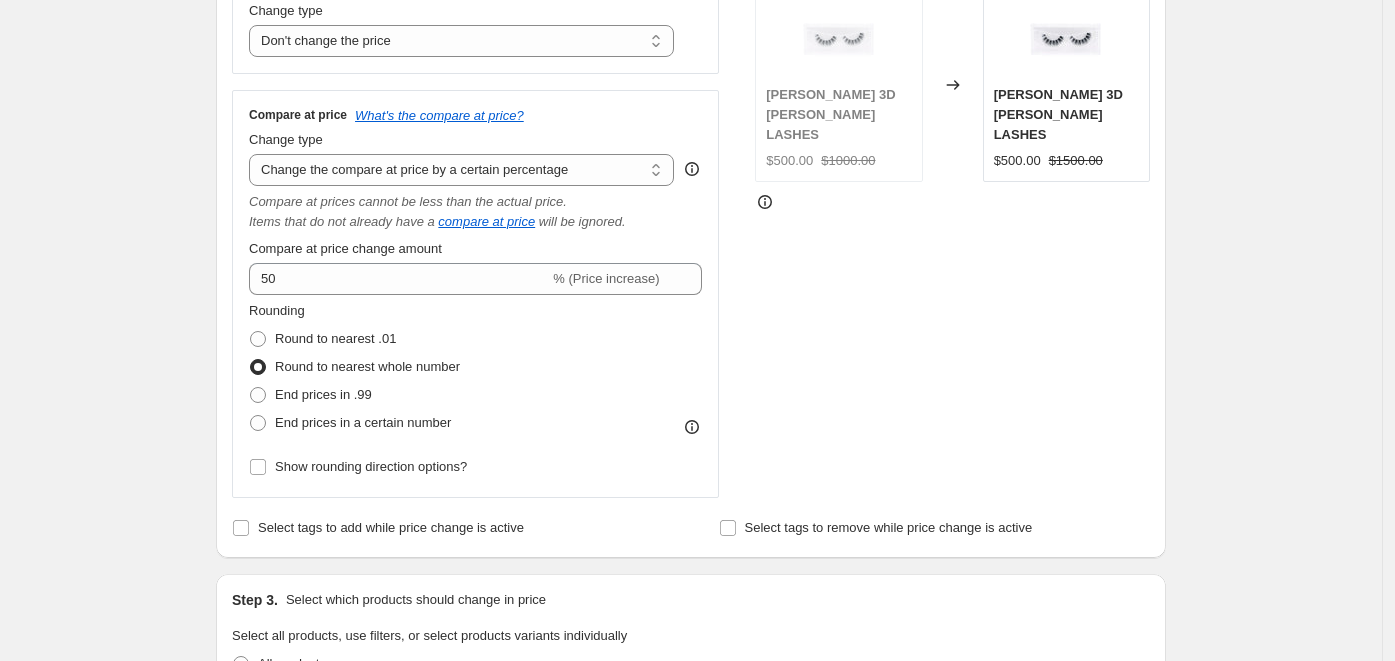 click on "Create new price [MEDICAL_DATA]. This page is ready Create new price [MEDICAL_DATA] Draft Step 1. Optionally give your price [MEDICAL_DATA] a title (eg "March 30% off sale on boots") [DATE] 3:25:37 PM Price [MEDICAL_DATA] This title is just for internal use, customers won't see it Step 2. Select how the prices should change Use bulk price change rules Set product prices individually Use CSV upload Price Change type Change the price to a certain amount Change the price by a certain amount Change the price by a certain percentage Change the price to the current compare at price (price before sale) Change the price by a certain amount relative to the compare at price Change the price by a certain percentage relative to the compare at price Don't change the price Change the price by a certain percentage relative to the cost per item Change price to certain cost margin Don't change the price Compare at price What's the compare at price? Change type Change the compare at price to the current price (sale)   compare at price" at bounding box center [691, 785] 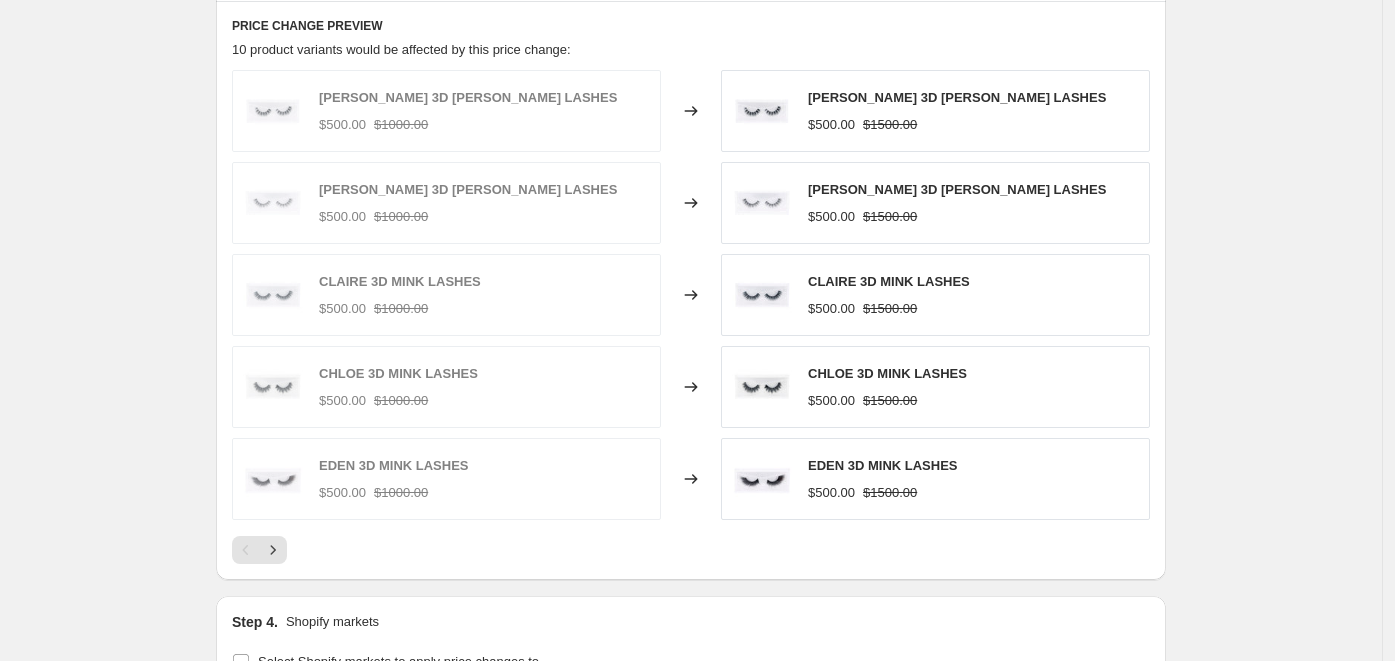 scroll, scrollTop: 1446, scrollLeft: 0, axis: vertical 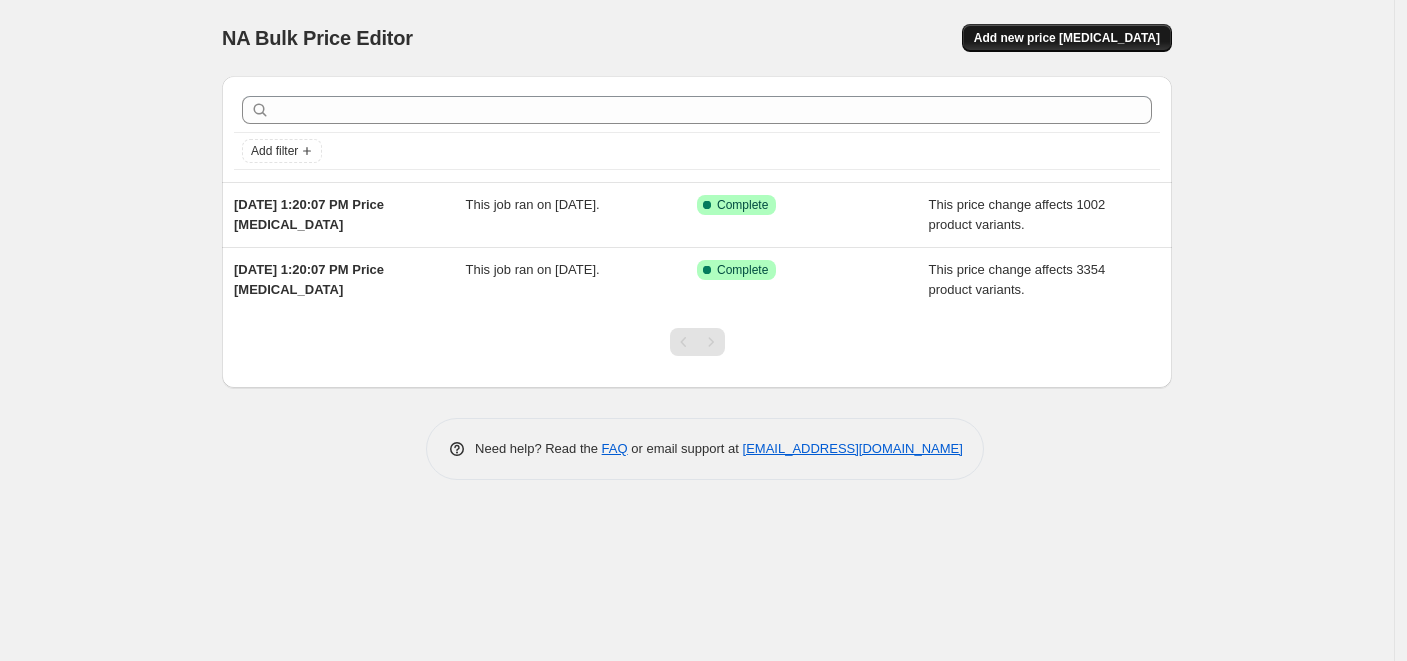 click on "Add new price [MEDICAL_DATA]" at bounding box center [1067, 38] 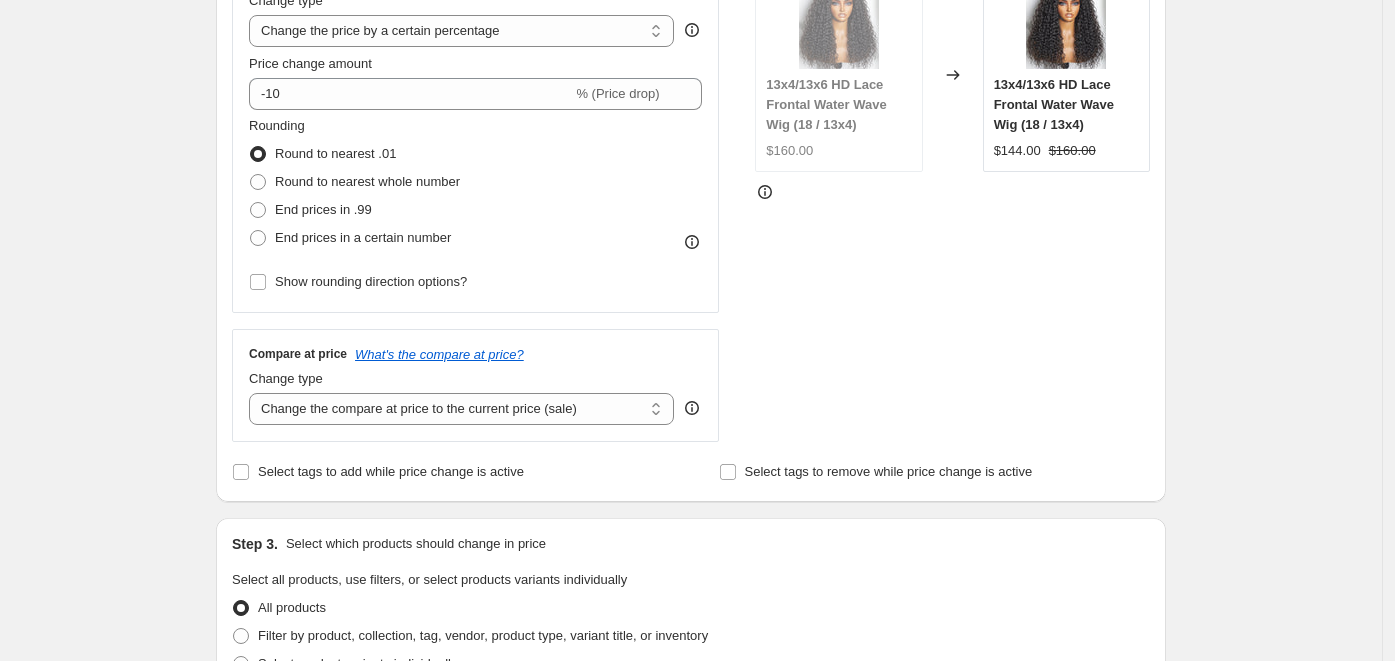 scroll, scrollTop: 425, scrollLeft: 0, axis: vertical 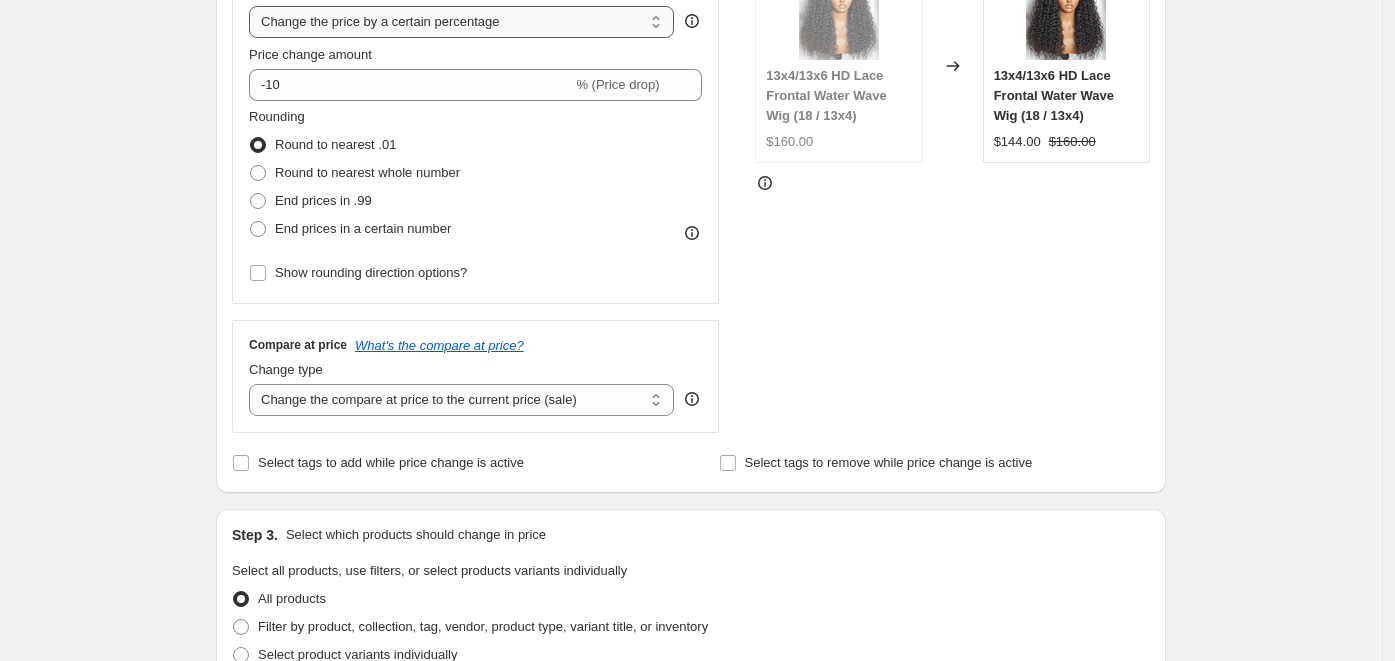 click on "Change the price to a certain amount Change the price by a certain amount Change the price by a certain percentage Change the price to the current compare at price (price before sale) Change the price by a certain amount relative to the compare at price Change the price by a certain percentage relative to the compare at price Don't change the price Change the price by a certain percentage relative to the cost per item Change price to certain cost margin" at bounding box center (461, 22) 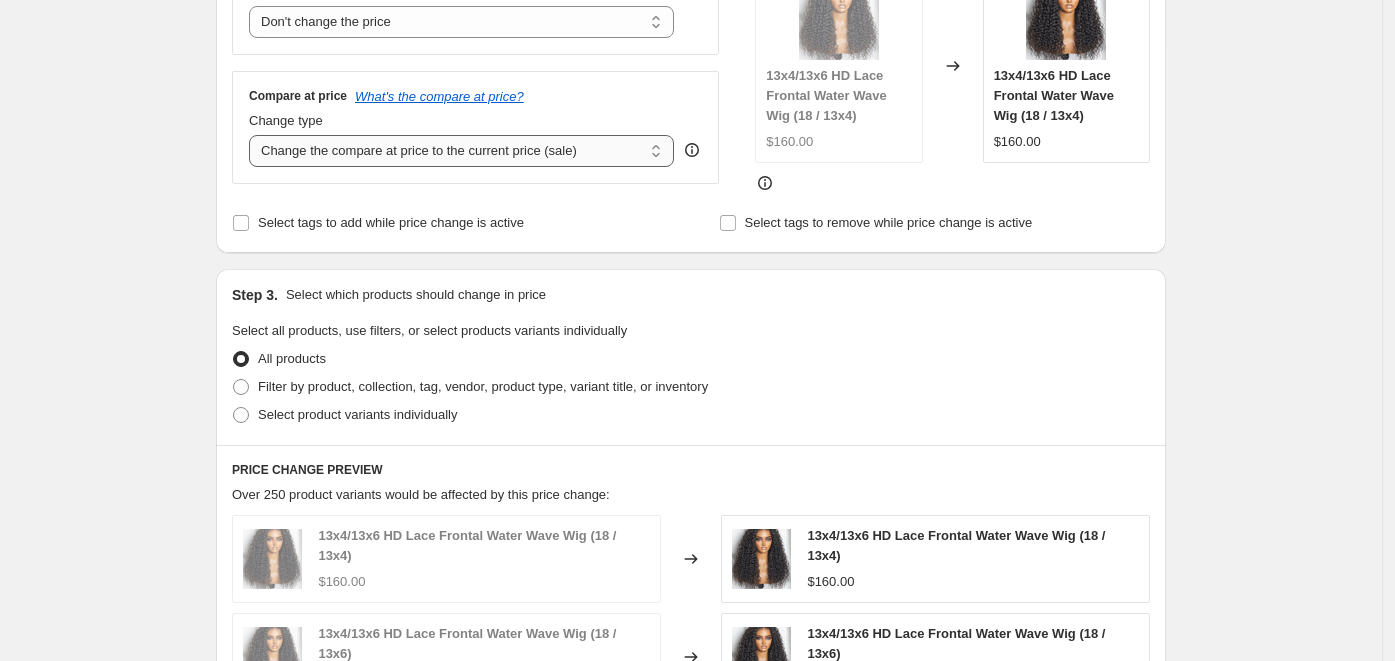 click on "Change the compare at price to the current price (sale) Change the compare at price to a certain amount Change the compare at price by a certain amount Change the compare at price by a certain percentage Change the compare at price by a certain amount relative to the actual price Change the compare at price by a certain percentage relative to the actual price Don't change the compare at price Remove the compare at price" at bounding box center [461, 151] 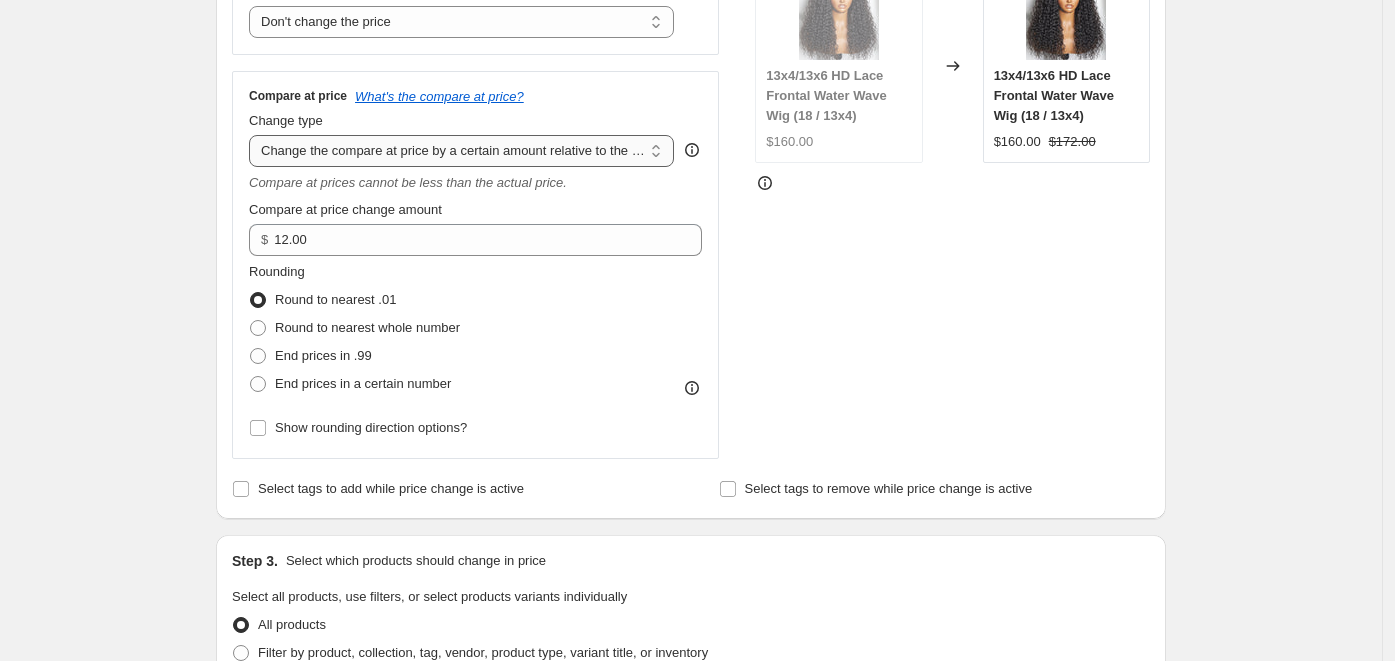 click on "Change the compare at price to the current price (sale) Change the compare at price to a certain amount Change the compare at price by a certain amount Change the compare at price by a certain percentage Change the compare at price by a certain amount relative to the actual price Change the compare at price by a certain percentage relative to the actual price Don't change the compare at price Remove the compare at price" at bounding box center (461, 151) 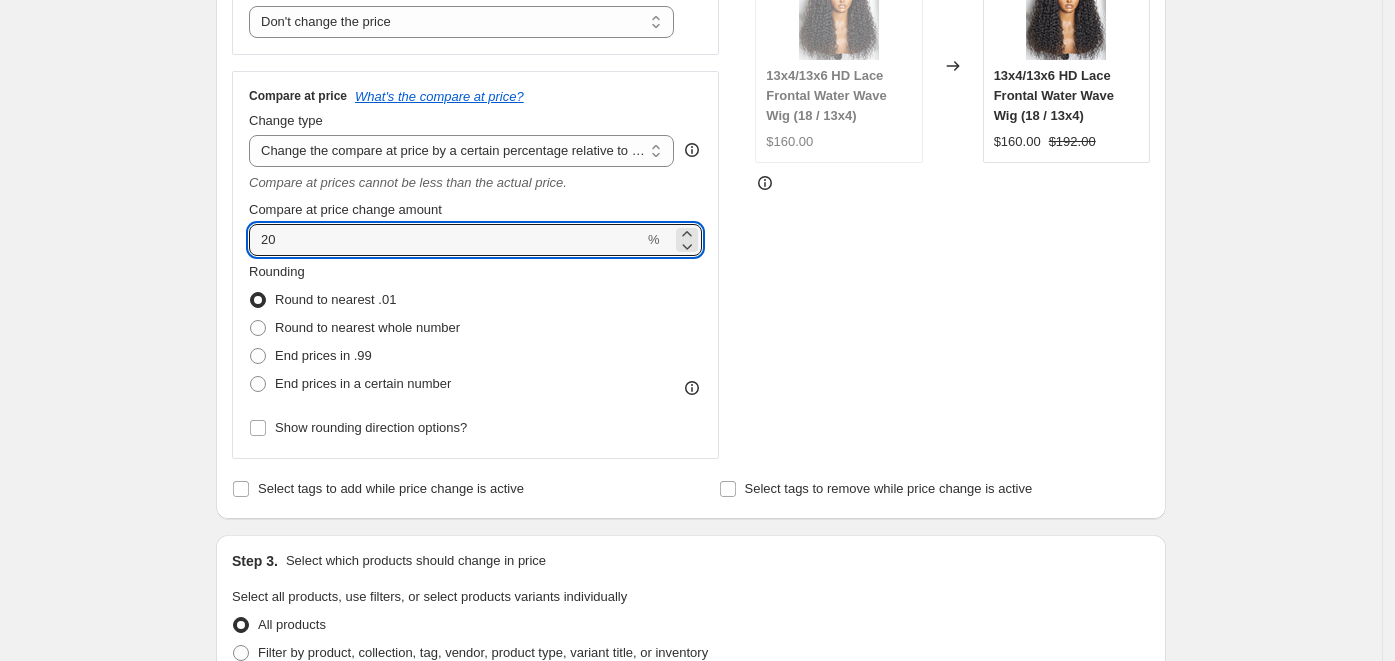 drag, startPoint x: 292, startPoint y: 244, endPoint x: 242, endPoint y: 238, distance: 50.358715 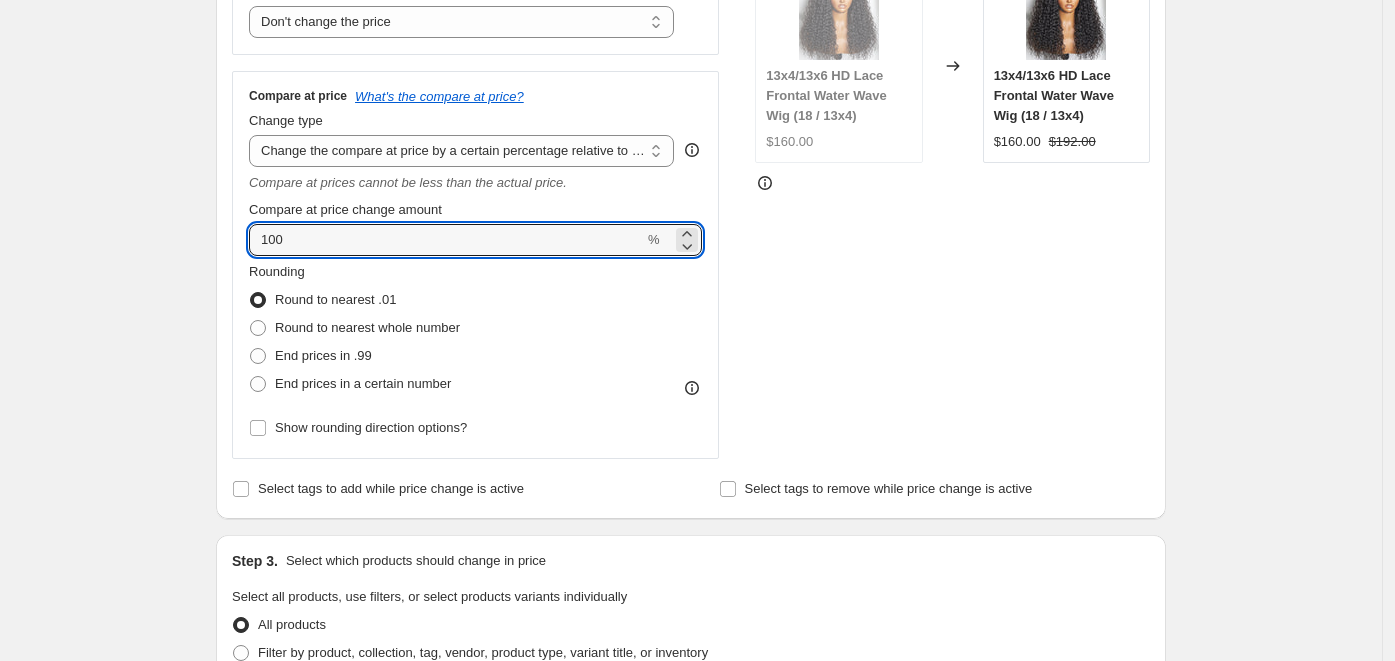 type on "100" 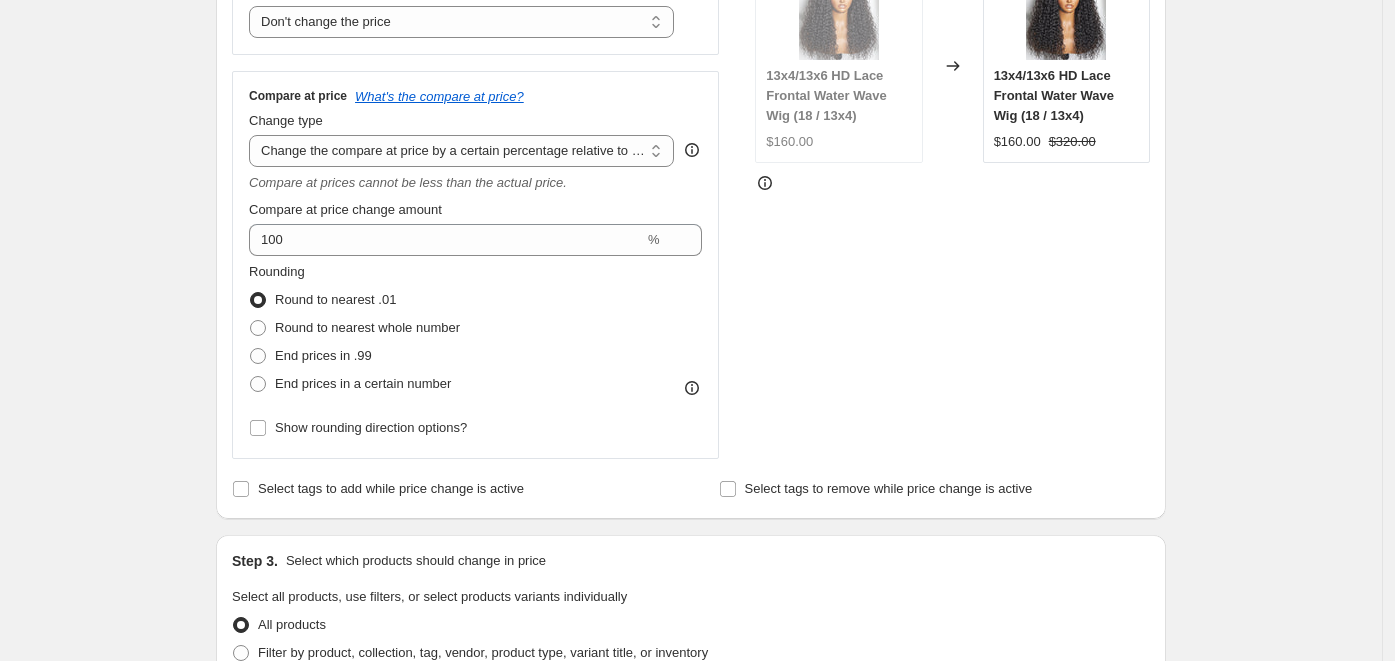 click on "Create new price [MEDICAL_DATA]. This page is ready Create new price [MEDICAL_DATA] Draft Step 1. Optionally give your price [MEDICAL_DATA] a title (eg "March 30% off sale on boots") [DATE] 3:25:37 PM Price [MEDICAL_DATA] This title is just for internal use, customers won't see it Step 2. Select how the prices should change Use bulk price change rules Set product prices individually Use CSV upload Price Change type Change the price to a certain amount Change the price by a certain amount Change the price by a certain percentage Change the price to the current compare at price (price before sale) Change the price by a certain amount relative to the compare at price Change the price by a certain percentage relative to the compare at price Don't change the price Change the price by a certain percentage relative to the cost per item Change price to certain cost margin Don't change the price Compare at price What's the compare at price? Change type Change the compare at price to the current price (sale) 100 % Rounding" at bounding box center (691, 659) 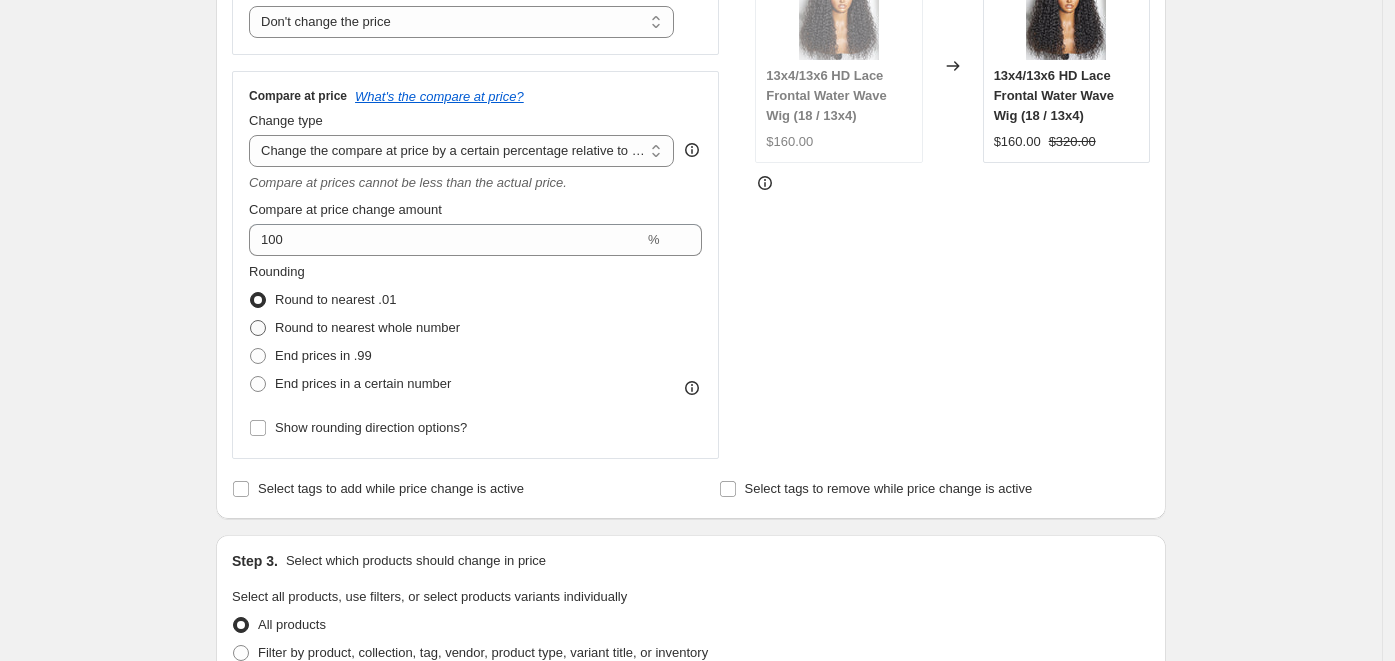 click at bounding box center (258, 328) 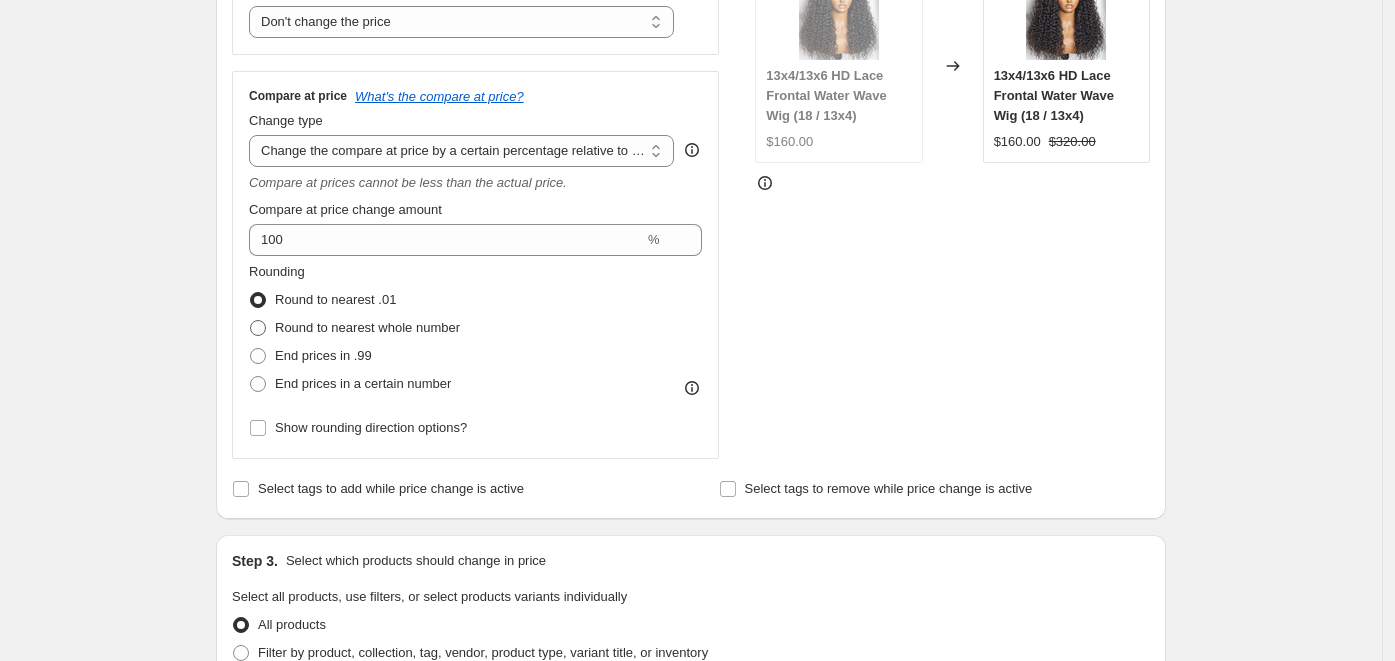 radio on "true" 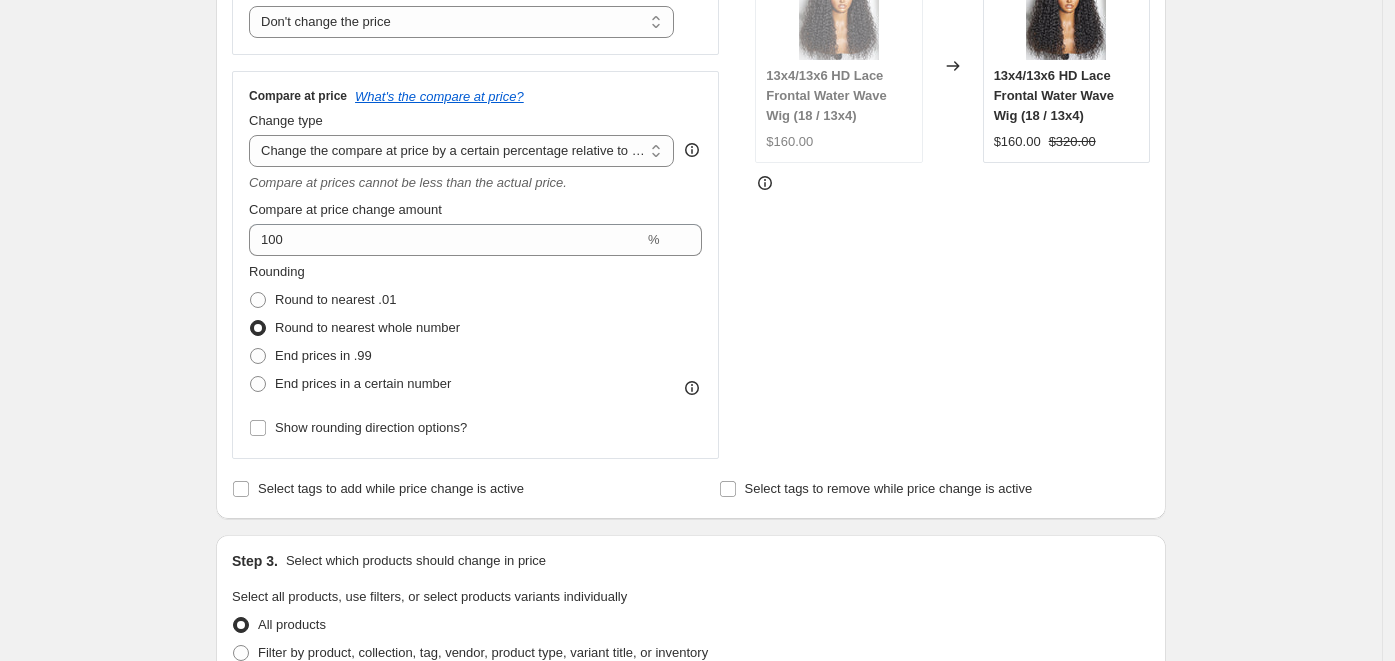 click on "Create new price [MEDICAL_DATA]. This page is ready Create new price [MEDICAL_DATA] Draft Step 1. Optionally give your price [MEDICAL_DATA] a title (eg "March 30% off sale on boots") [DATE] 3:25:37 PM Price [MEDICAL_DATA] This title is just for internal use, customers won't see it Step 2. Select how the prices should change Use bulk price change rules Set product prices individually Use CSV upload Price Change type Change the price to a certain amount Change the price by a certain amount Change the price by a certain percentage Change the price to the current compare at price (price before sale) Change the price by a certain amount relative to the compare at price Change the price by a certain percentage relative to the compare at price Don't change the price Change the price by a certain percentage relative to the cost per item Change price to certain cost margin Don't change the price Compare at price What's the compare at price? Change type Change the compare at price to the current price (sale) 100 % Rounding" at bounding box center (691, 659) 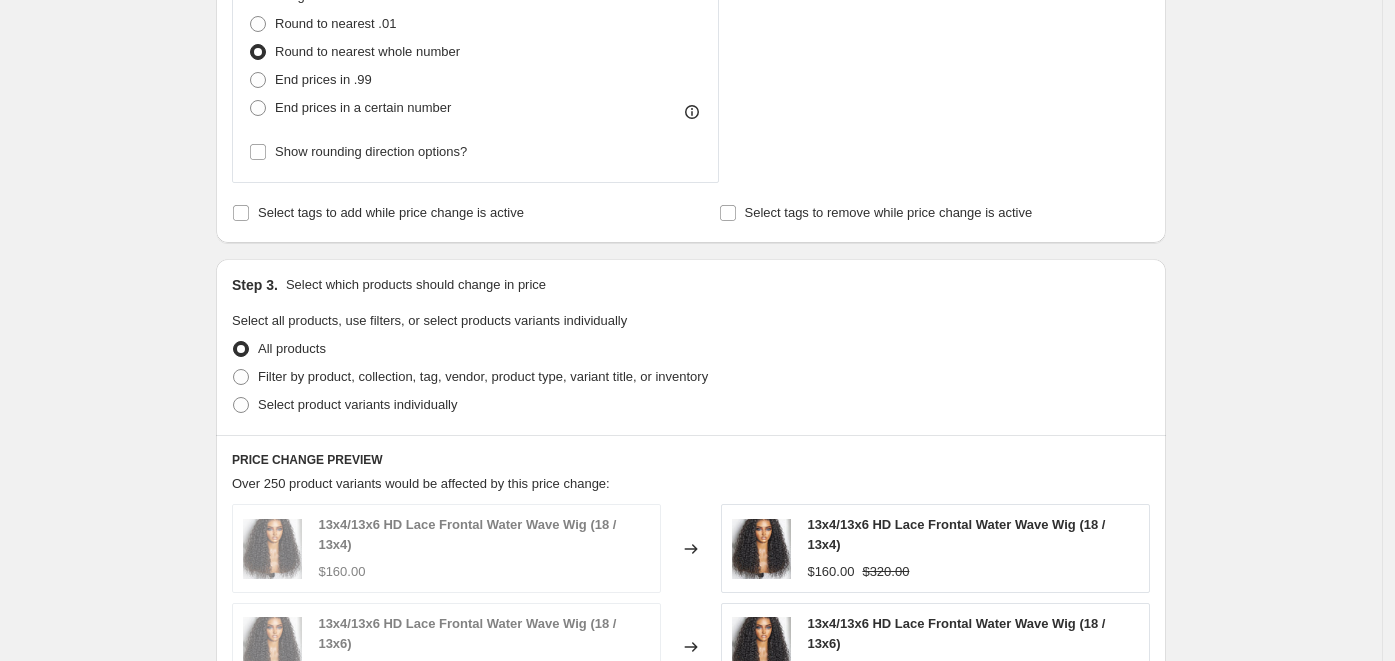 scroll, scrollTop: 897, scrollLeft: 0, axis: vertical 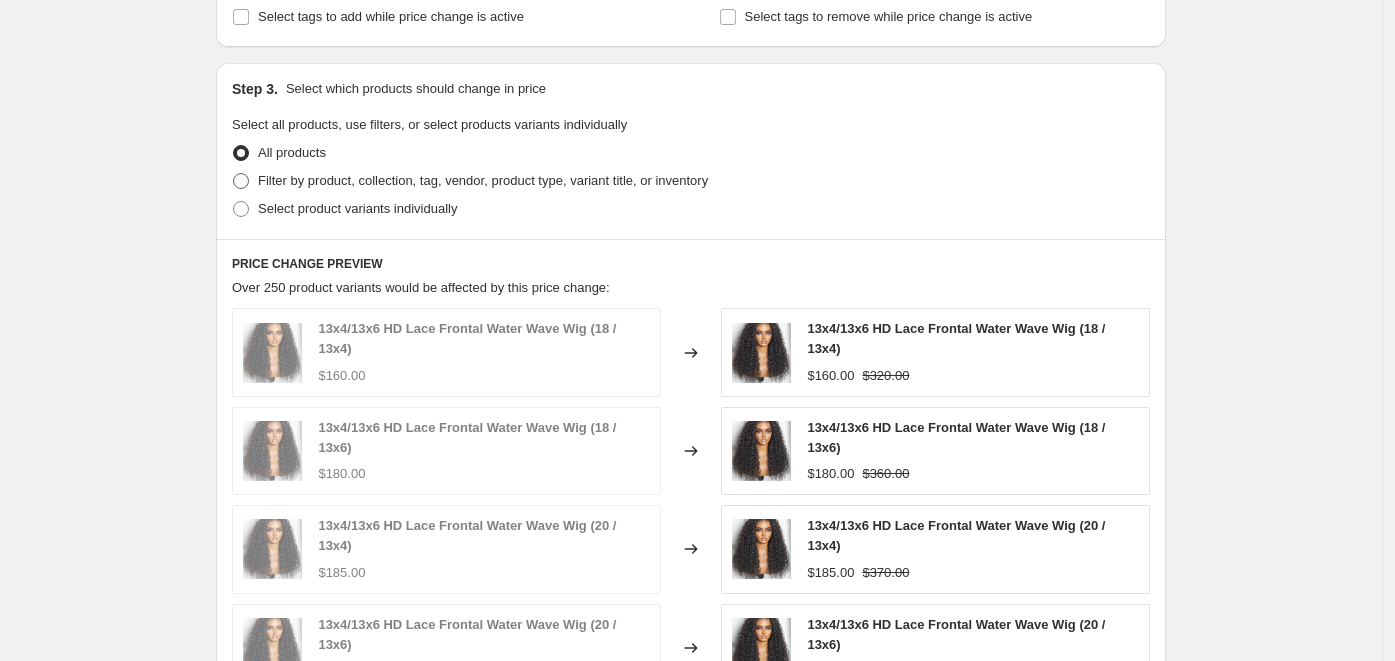 click at bounding box center (241, 181) 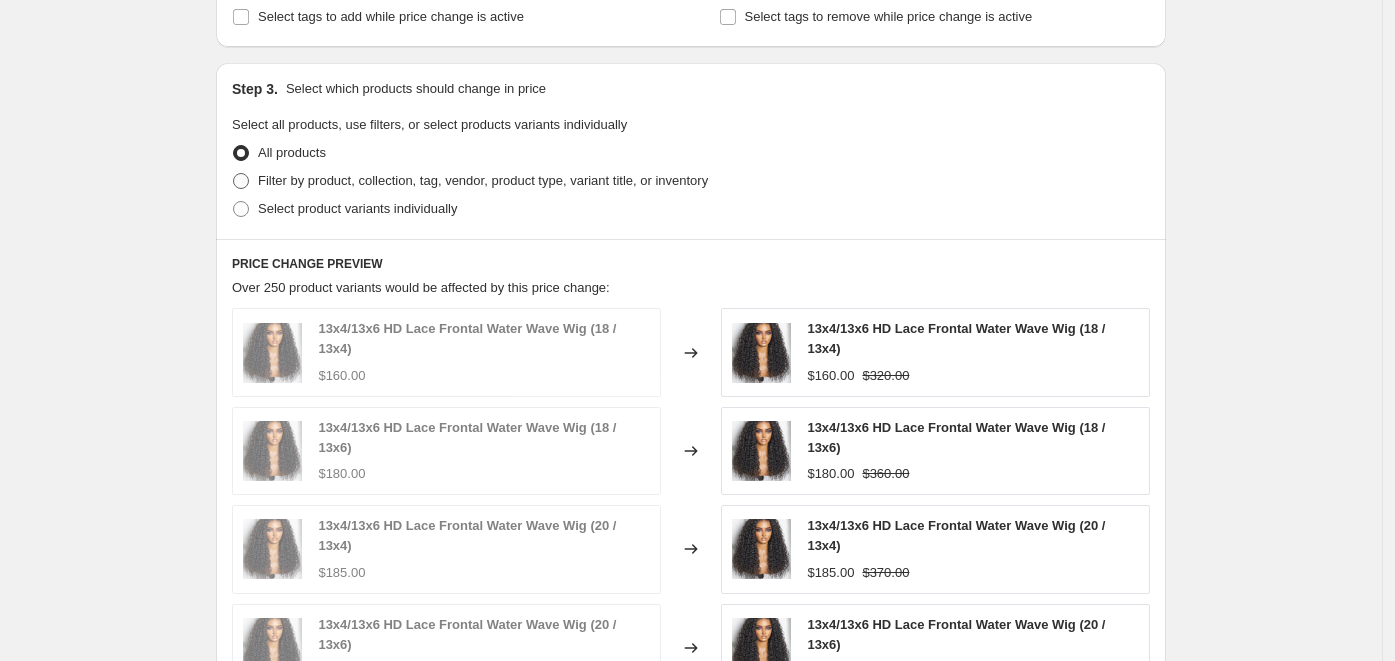radio on "true" 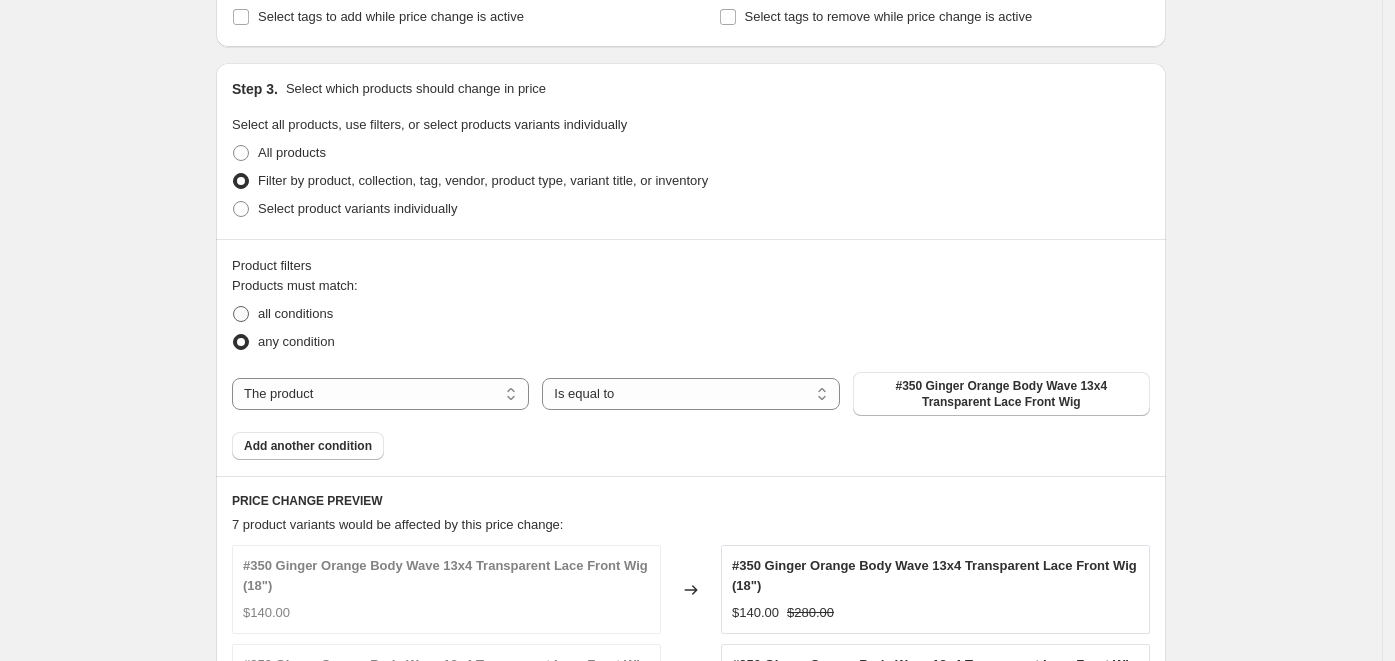 click at bounding box center [241, 314] 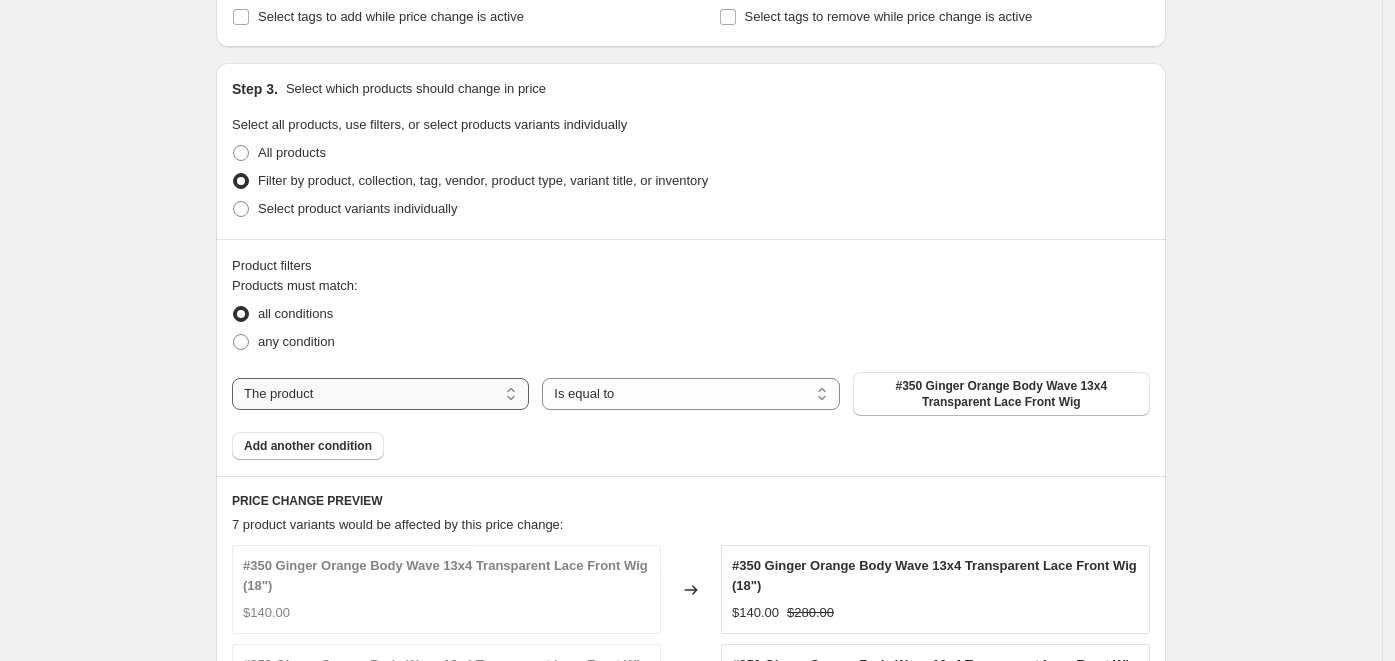 click on "The product The product's collection The product's tag The product's vendor The product's type The product's status The variant's title Inventory quantity" at bounding box center [380, 394] 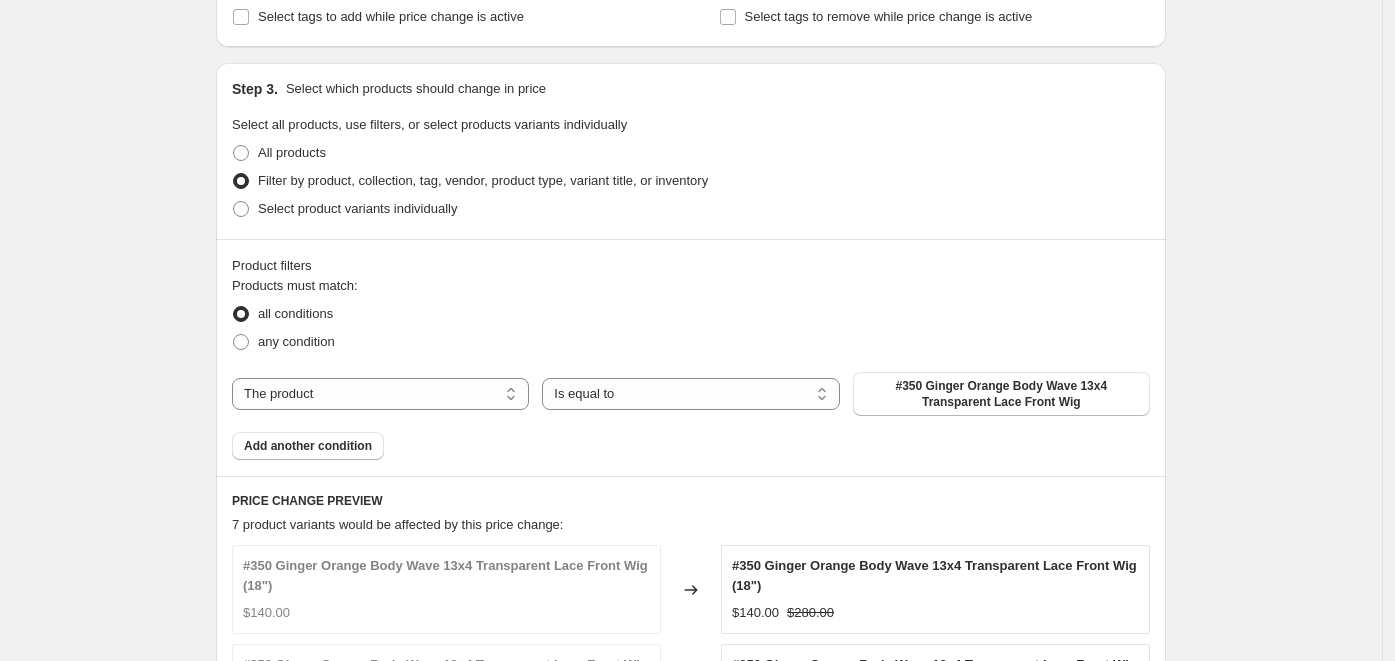 select on "collection" 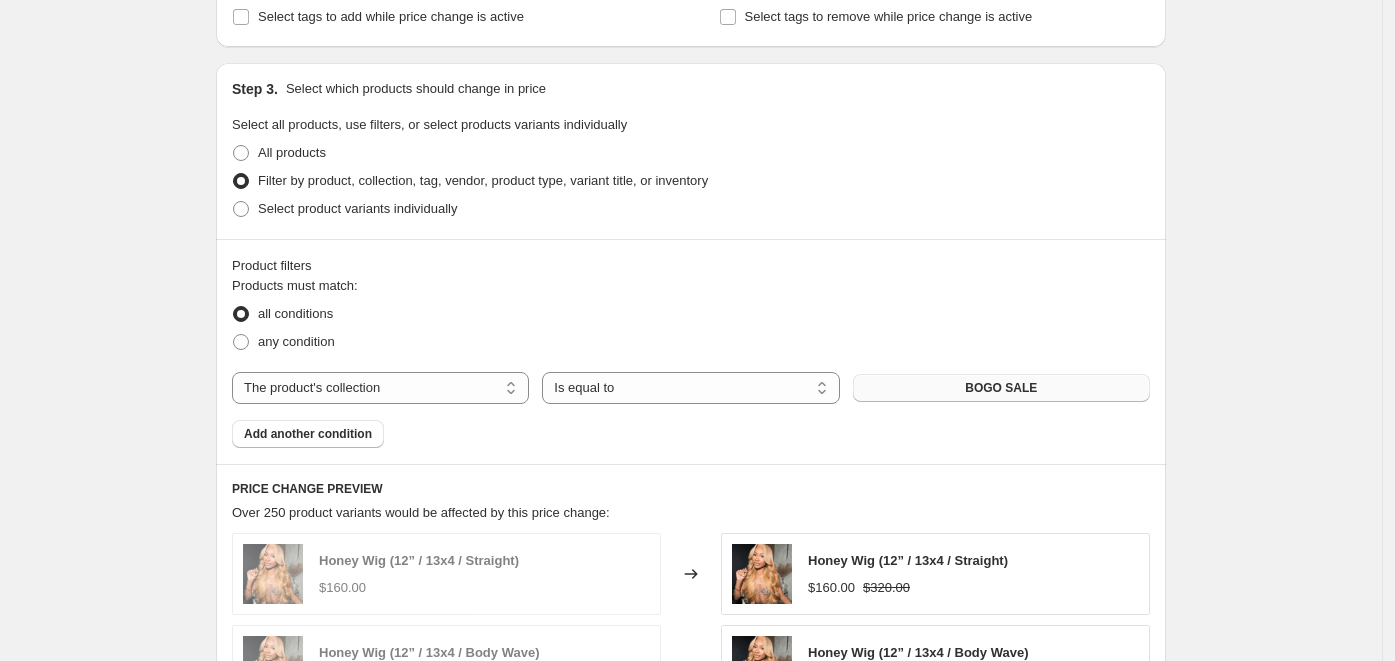 click on "BOGO SALE" at bounding box center (1001, 388) 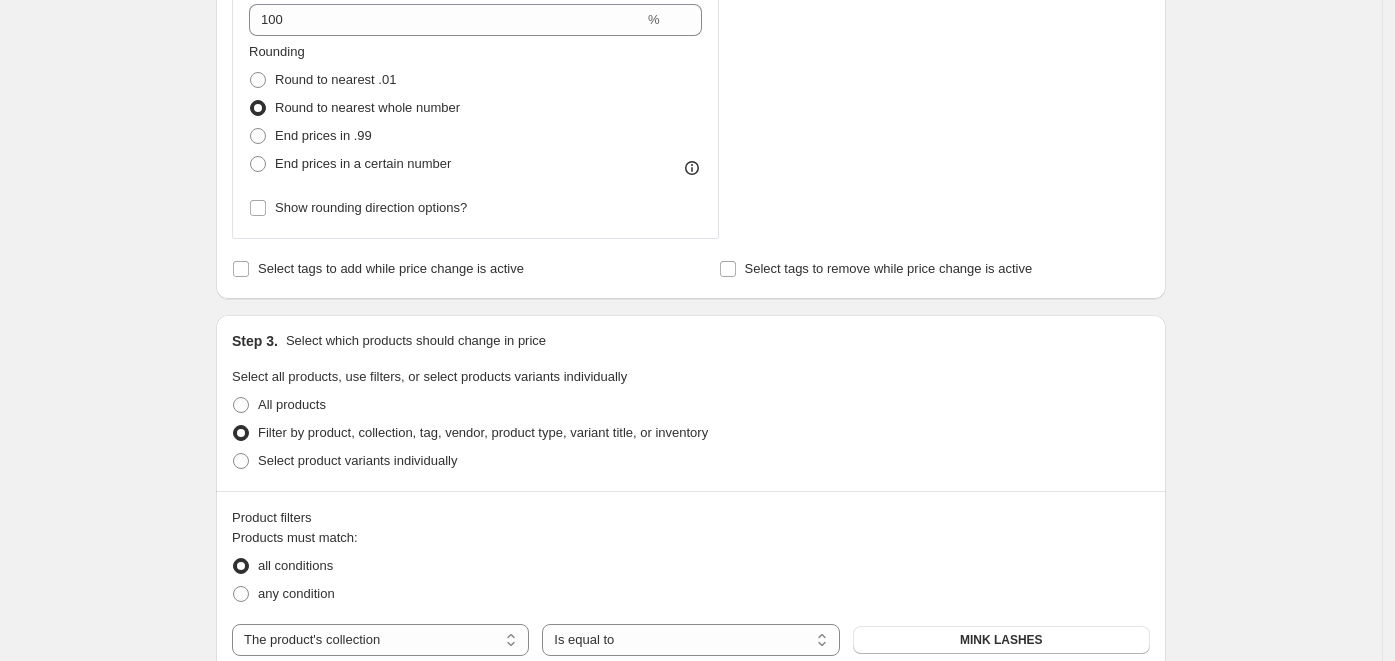 scroll, scrollTop: 0, scrollLeft: 0, axis: both 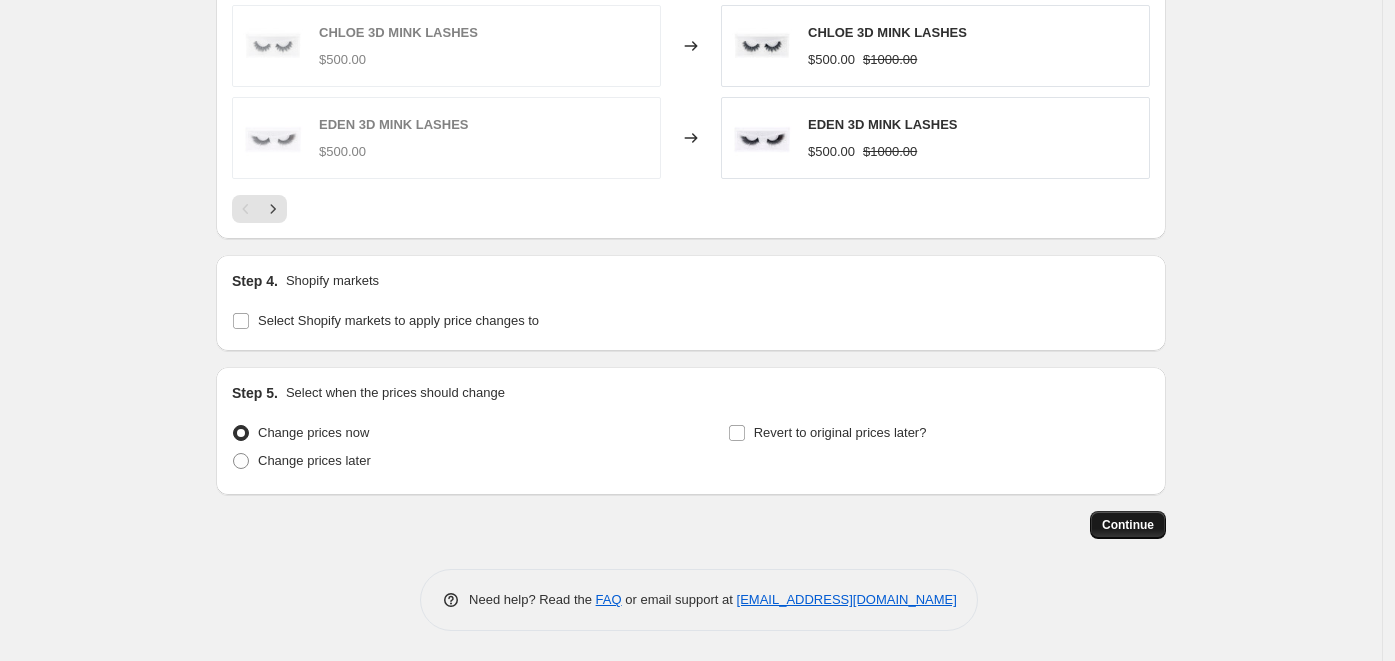 click on "Continue" at bounding box center (1128, 525) 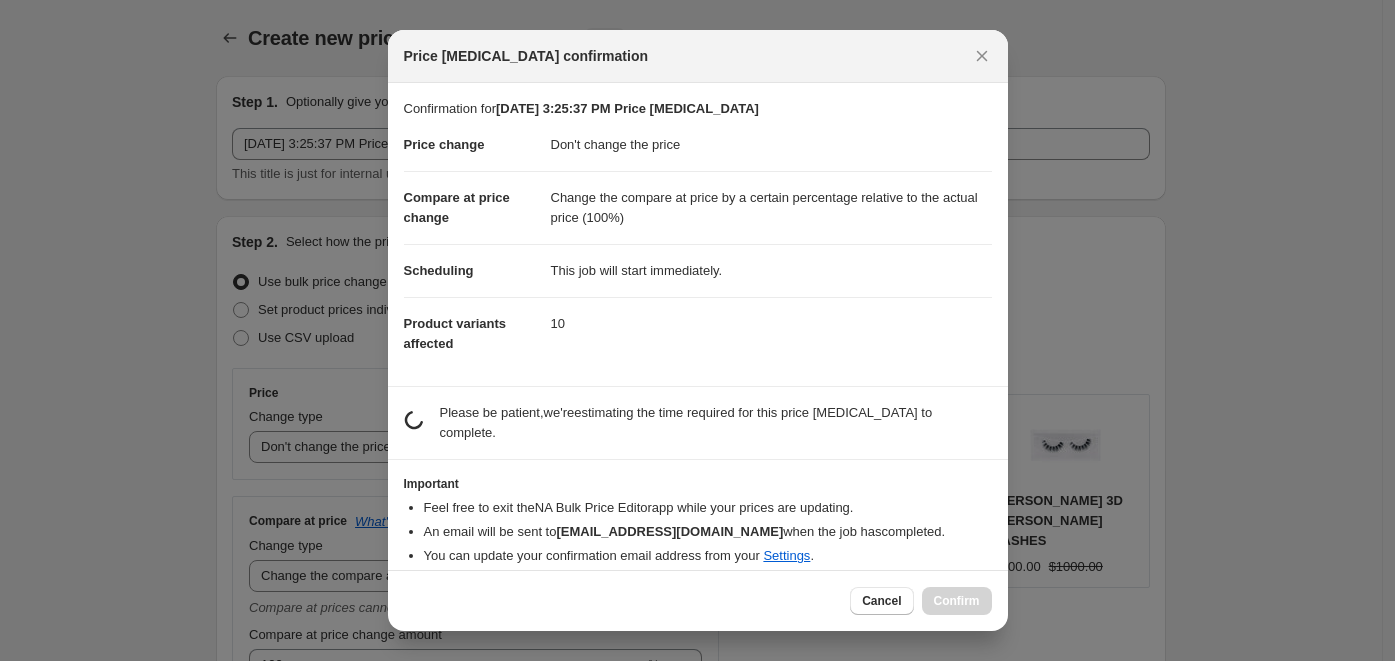 scroll, scrollTop: 0, scrollLeft: 0, axis: both 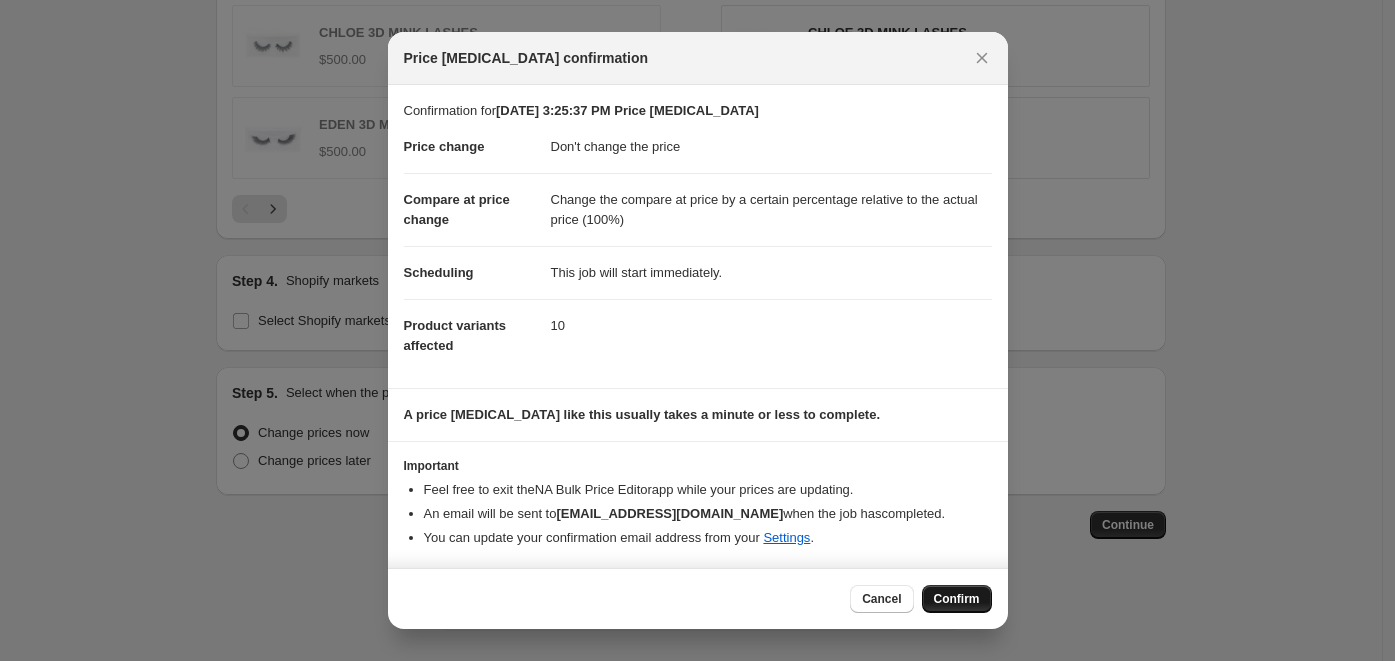 click on "Confirm" at bounding box center [957, 599] 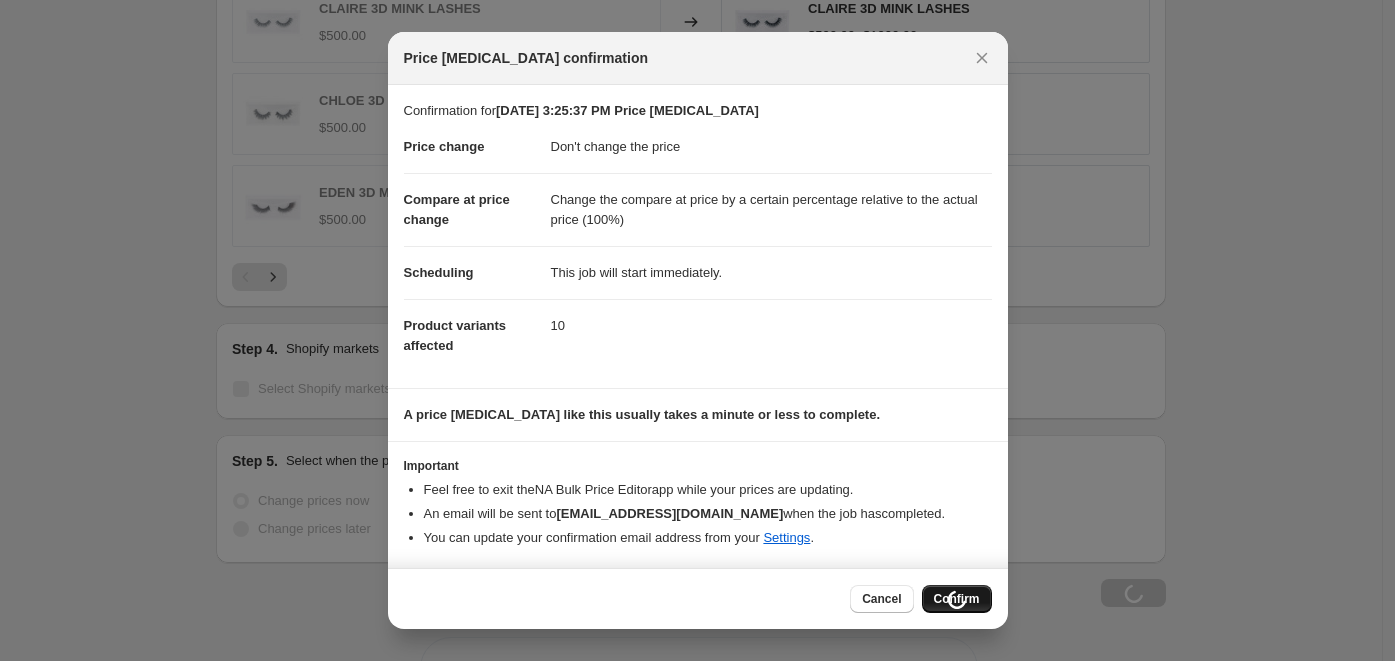 scroll, scrollTop: 1768, scrollLeft: 0, axis: vertical 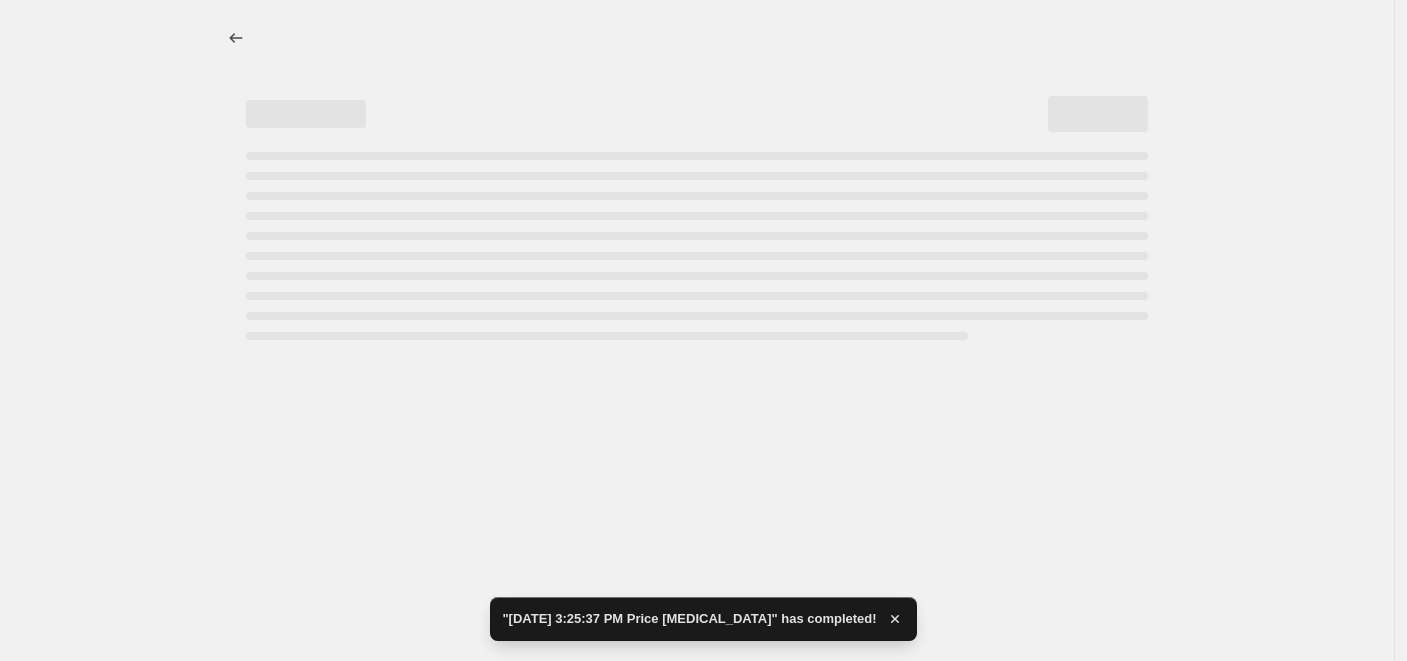 select on "no_change" 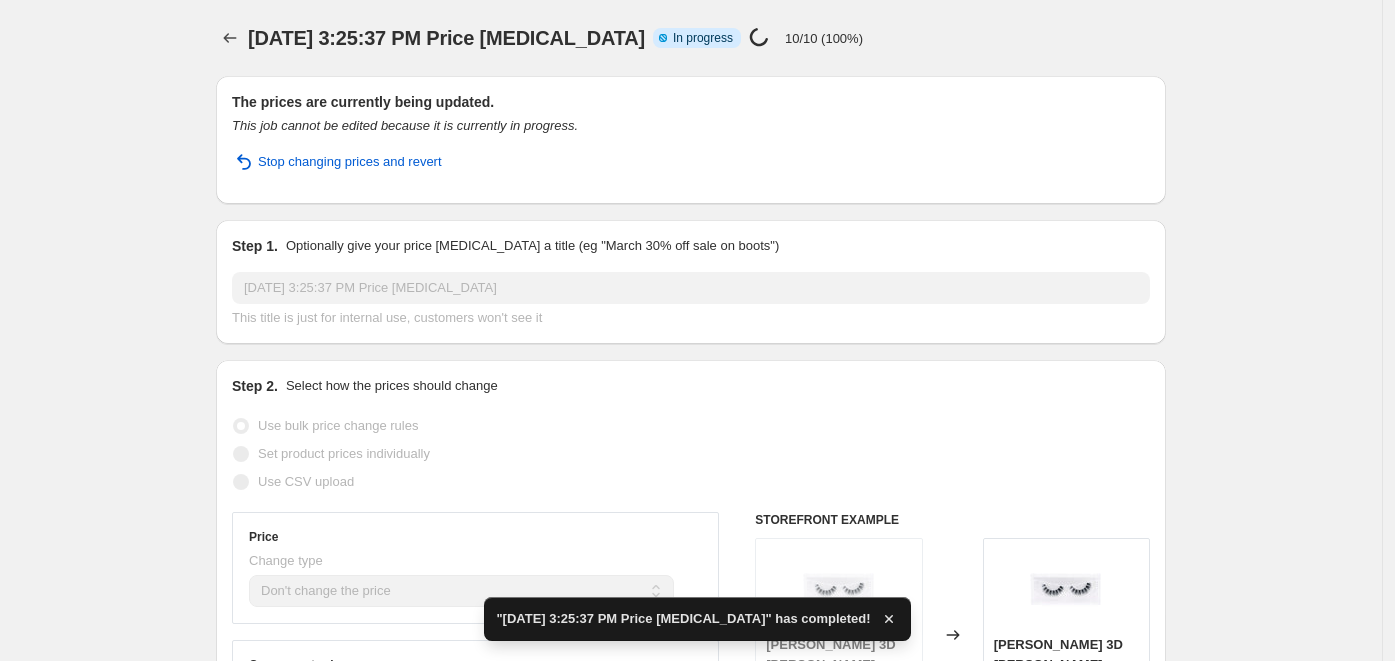 drag, startPoint x: 1405, startPoint y: 526, endPoint x: 1396, endPoint y: 401, distance: 125.32358 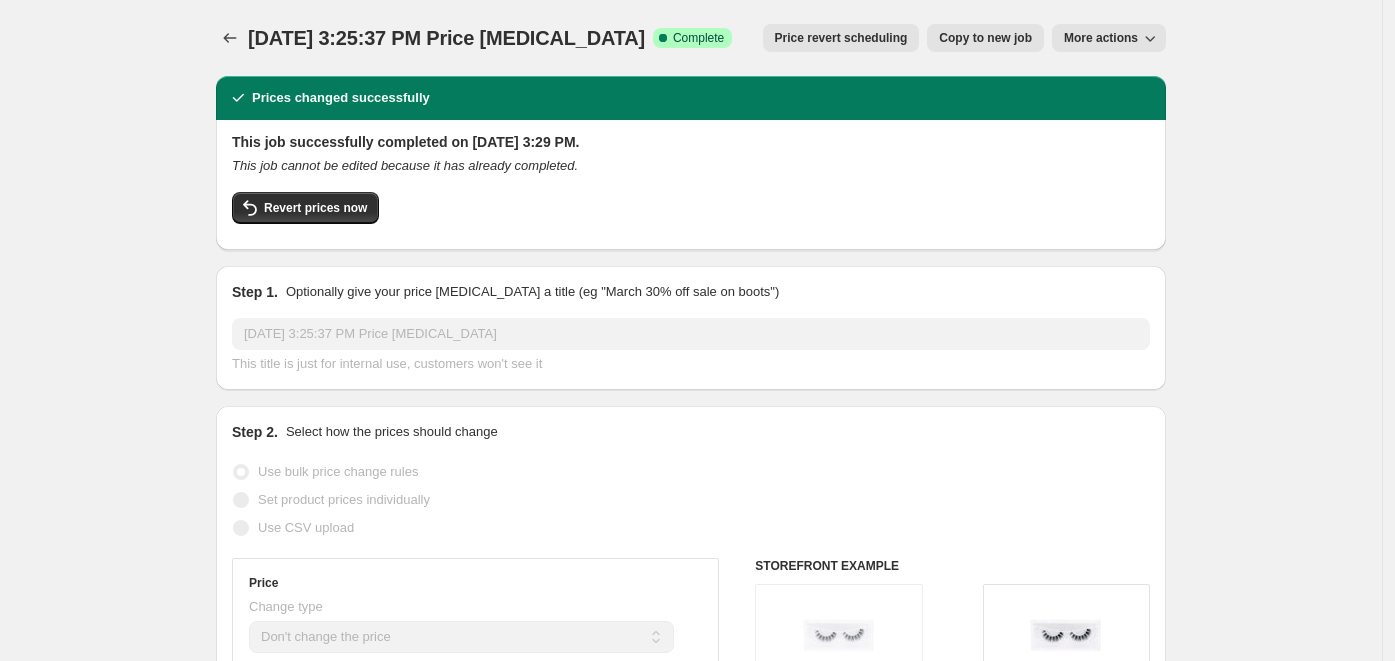scroll, scrollTop: 577, scrollLeft: 0, axis: vertical 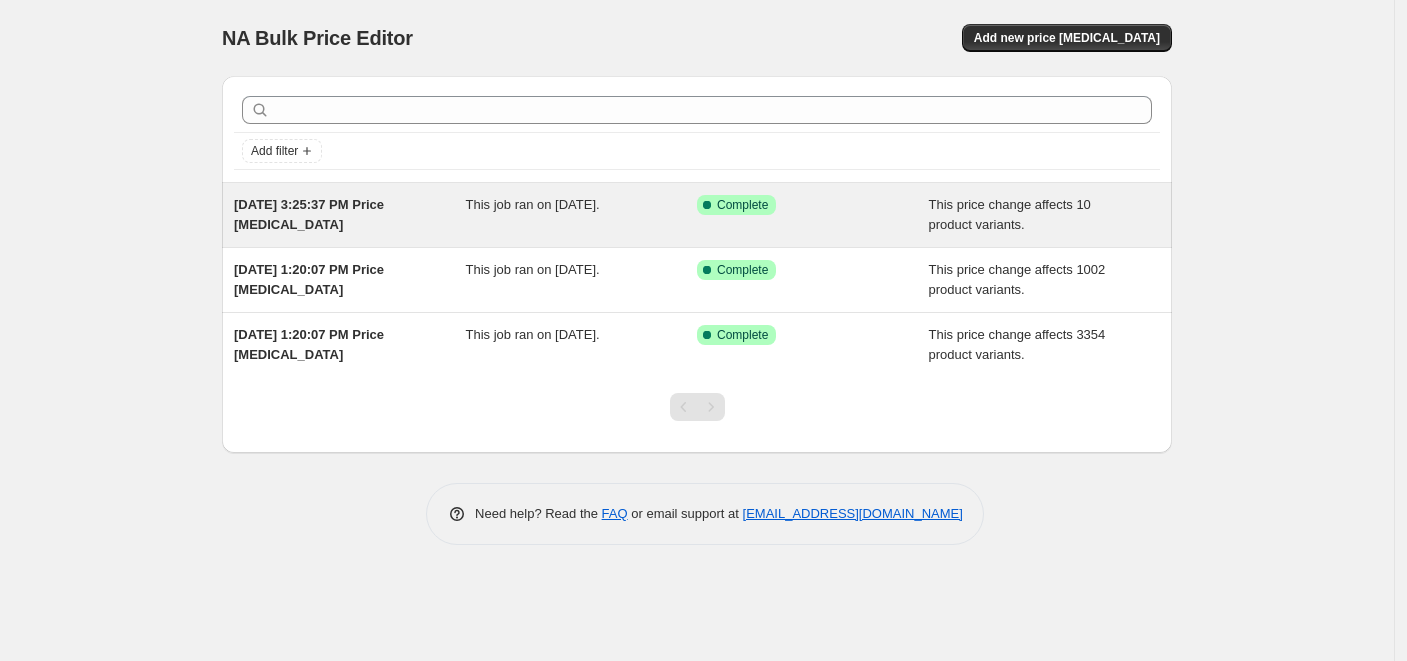 click on "This job ran on [DATE]." at bounding box center (582, 215) 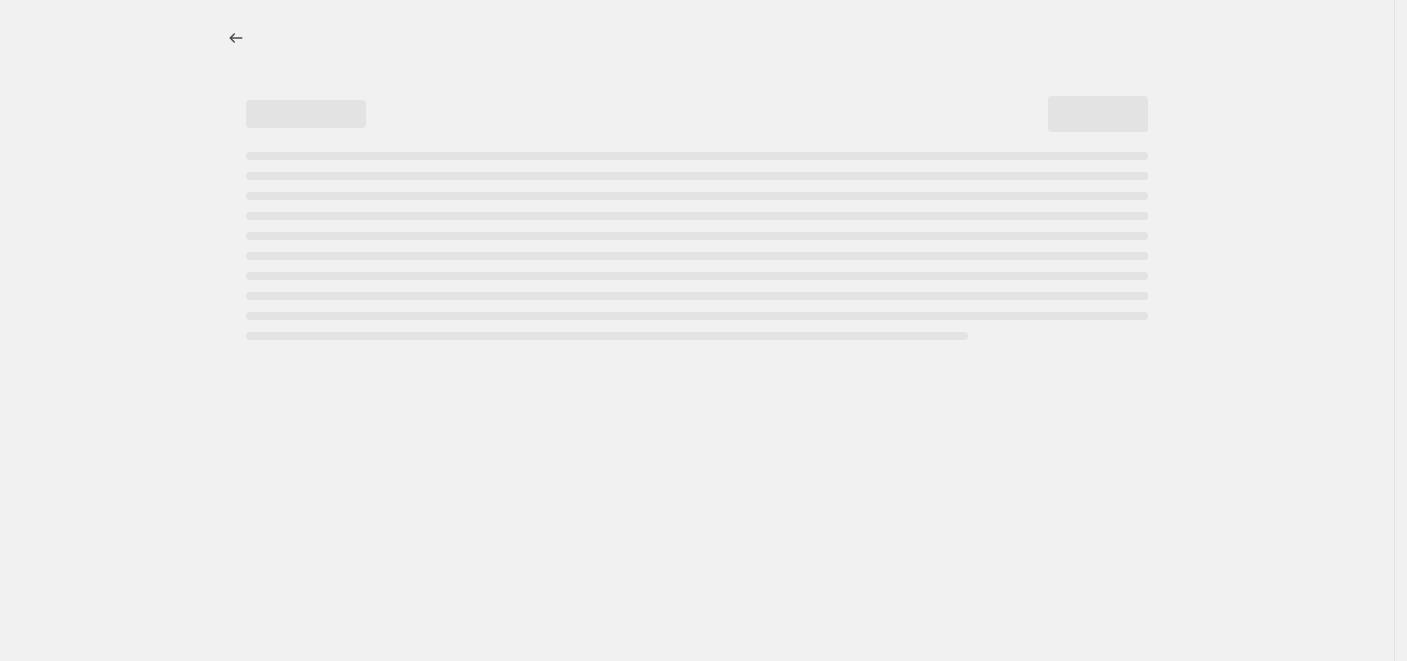 select on "no_change" 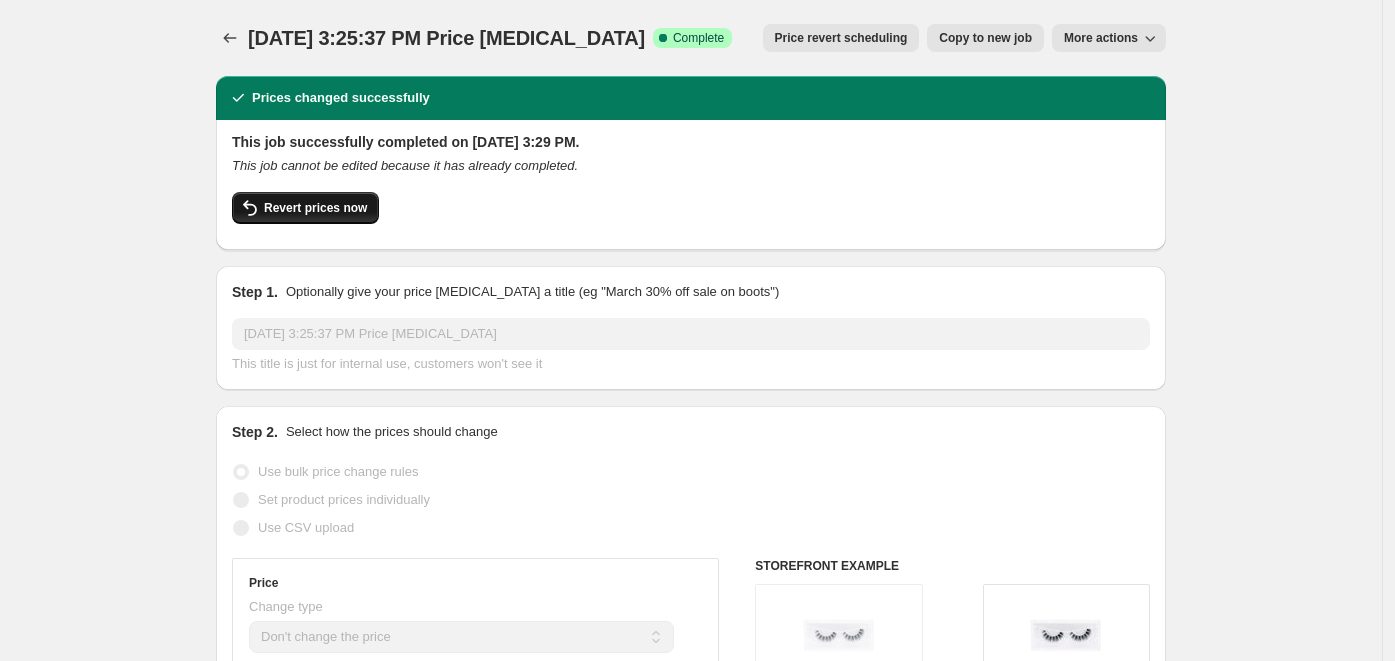 click on "Revert prices now" at bounding box center [315, 208] 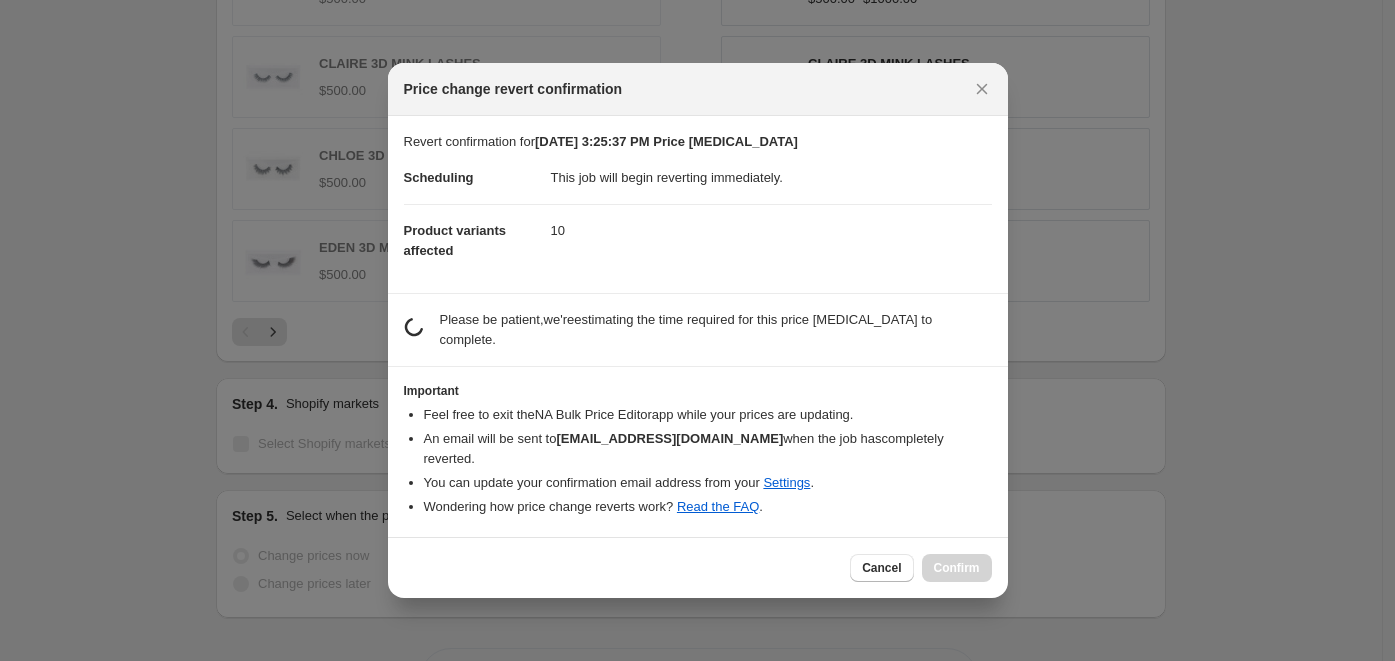 scroll, scrollTop: 0, scrollLeft: 0, axis: both 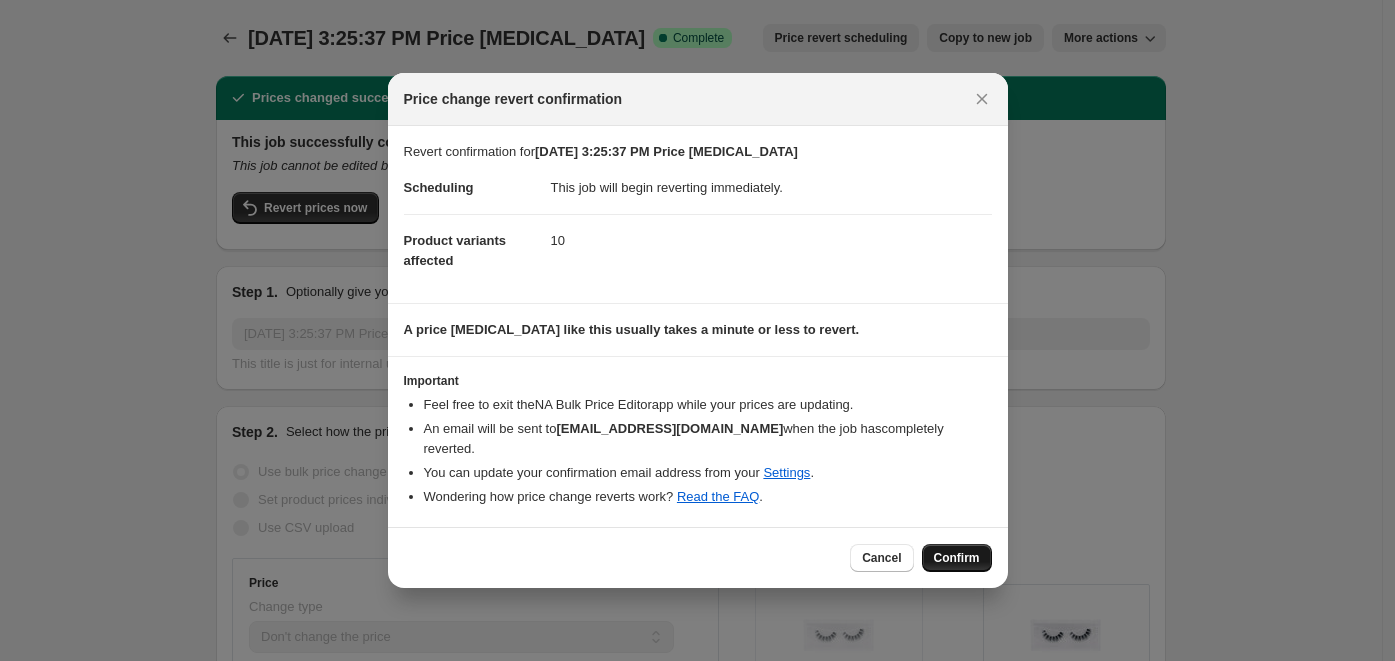 click on "Confirm" at bounding box center [957, 558] 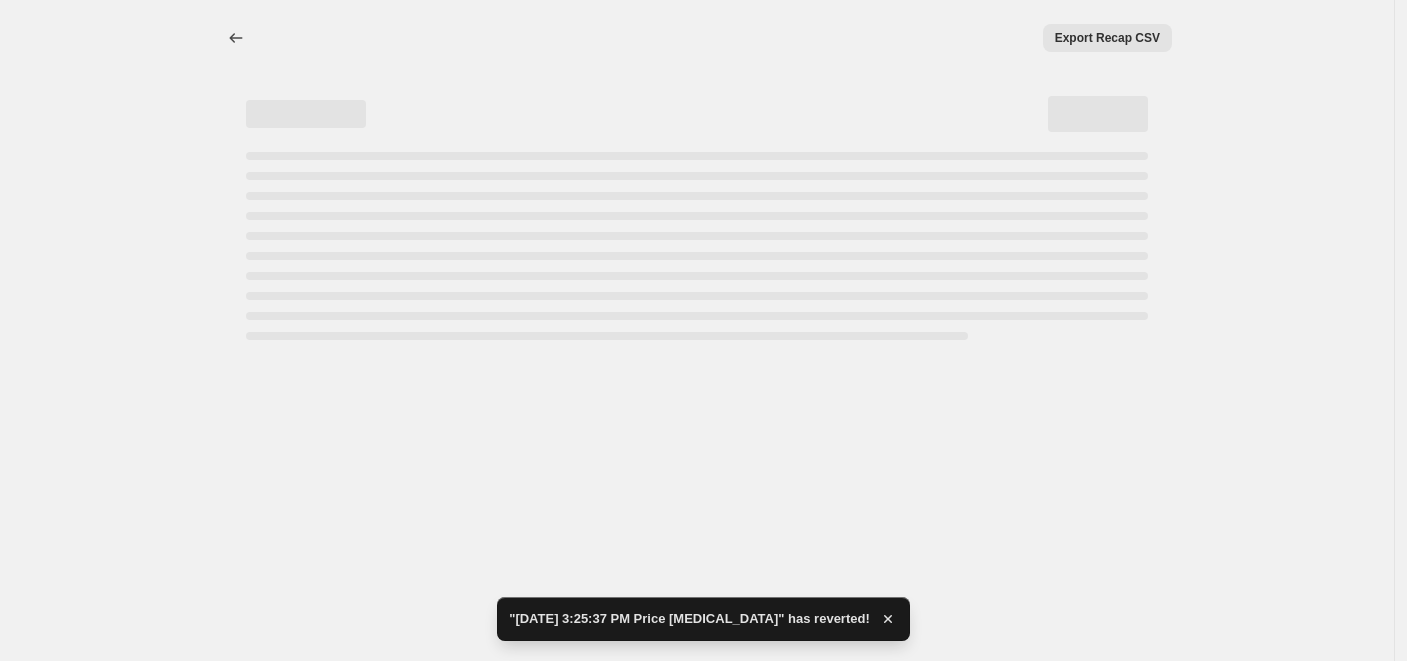 select on "no_change" 